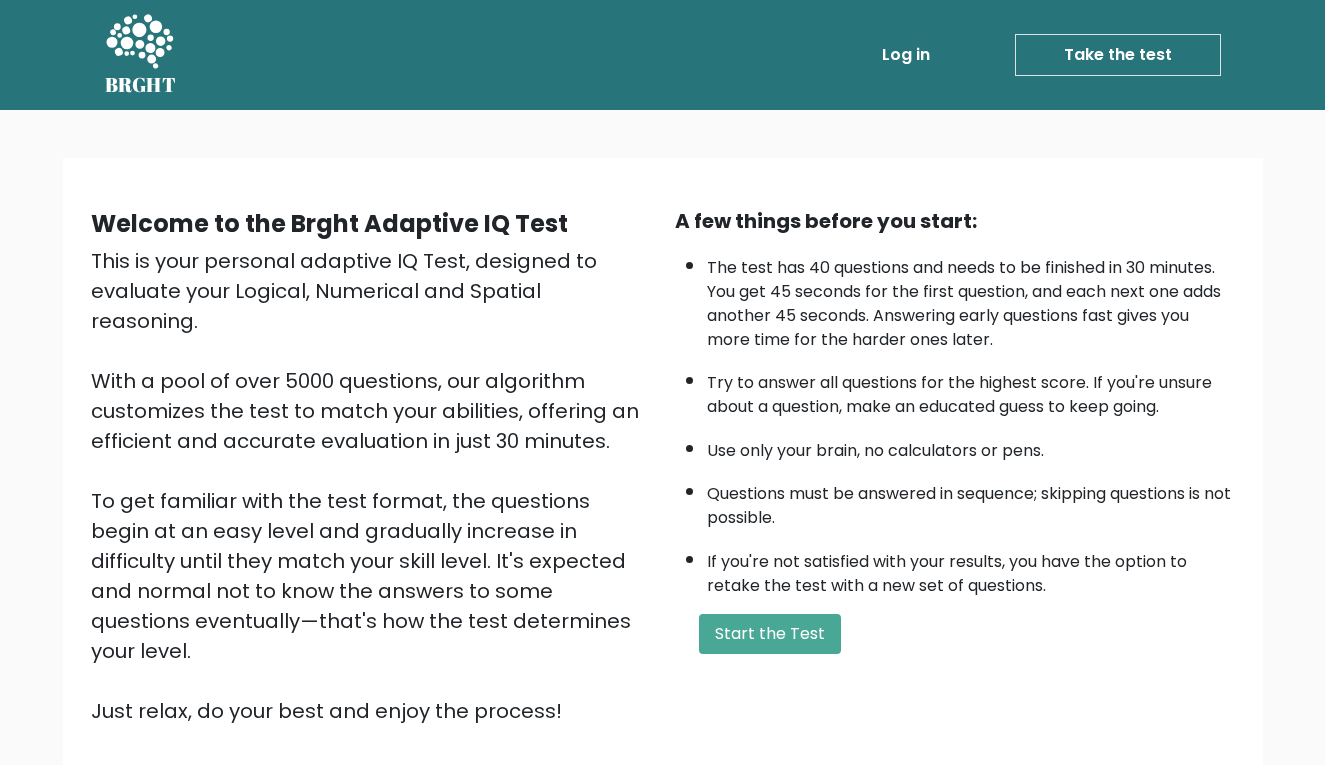 scroll, scrollTop: 0, scrollLeft: 0, axis: both 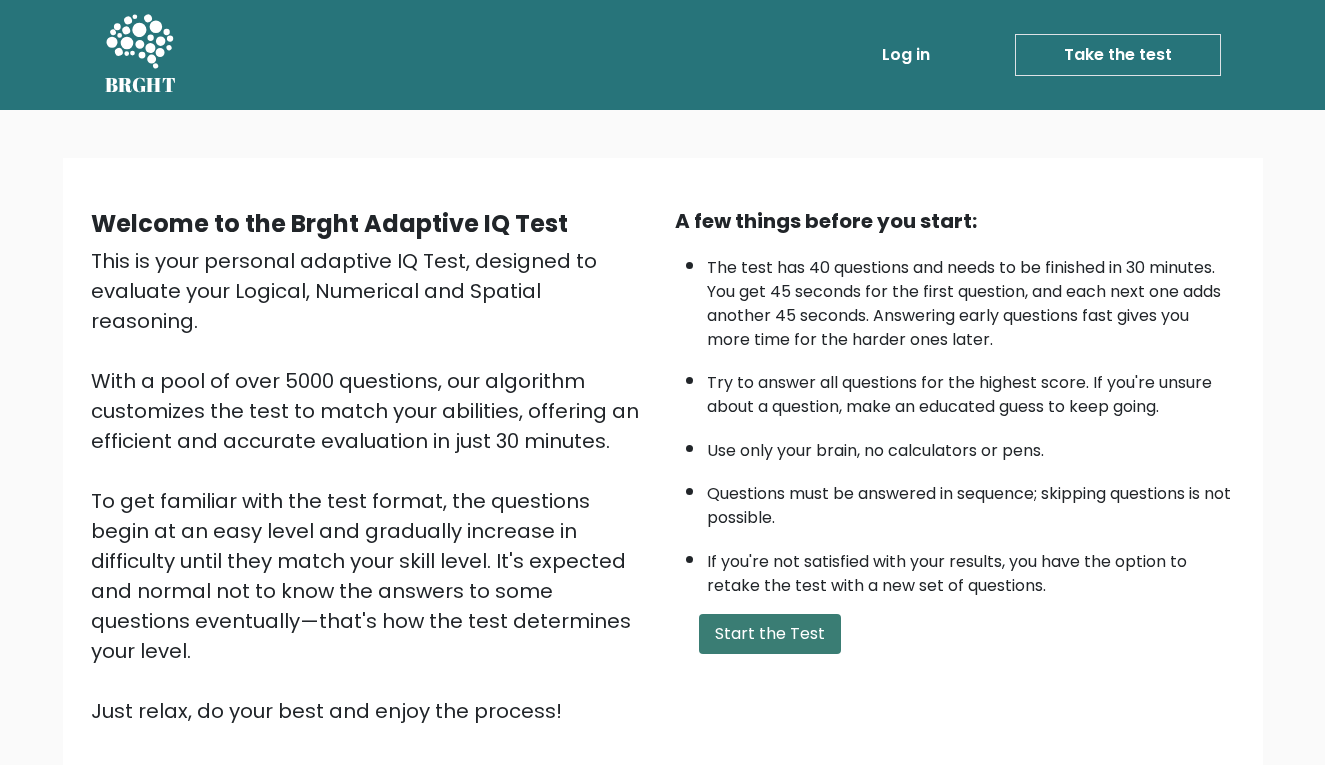click on "Start the Test" at bounding box center [770, 634] 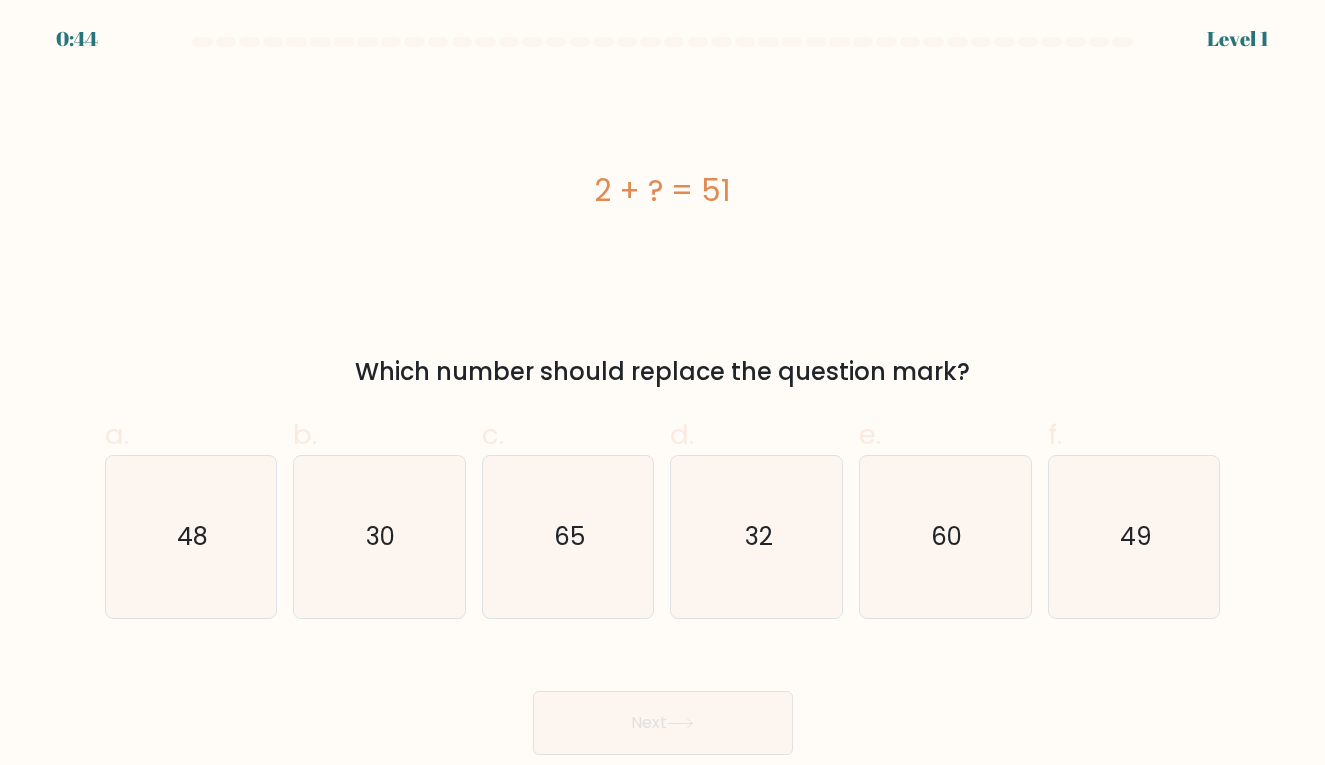 scroll, scrollTop: 0, scrollLeft: 0, axis: both 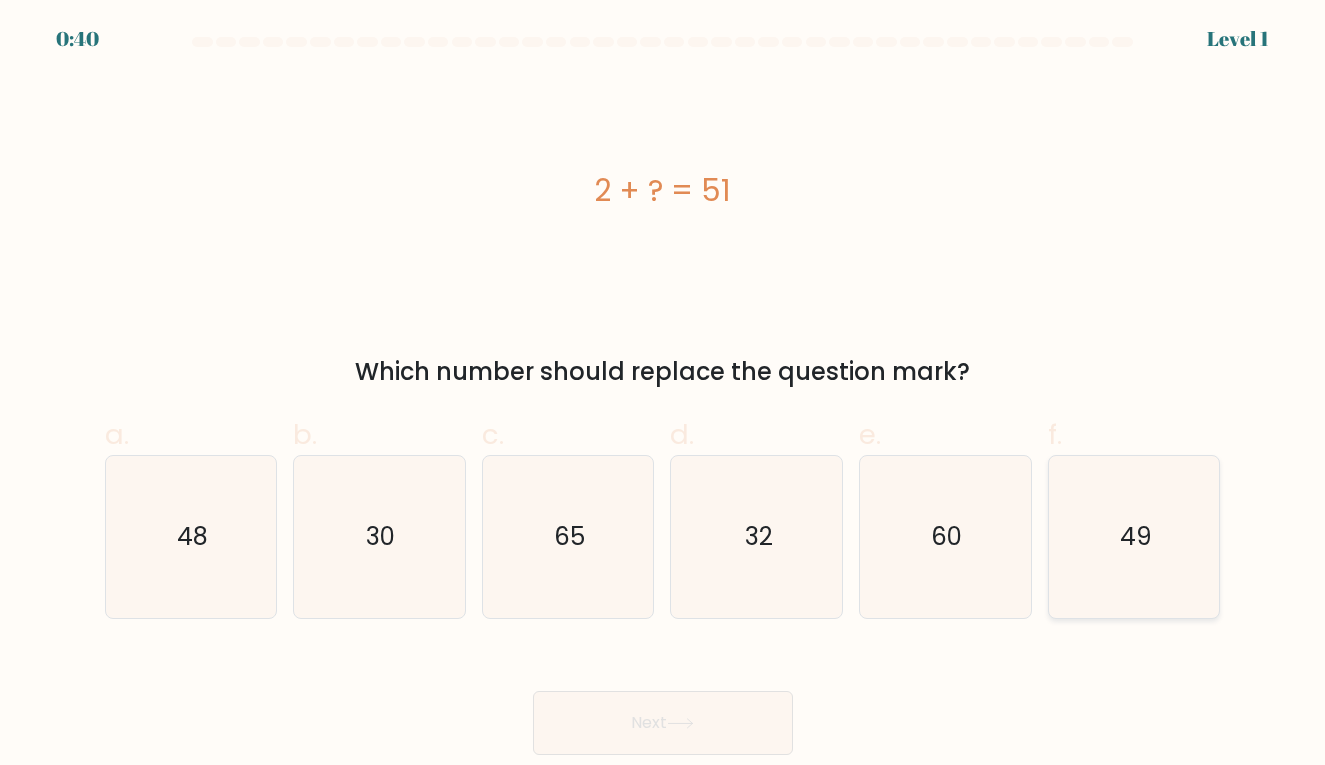 click on "49" 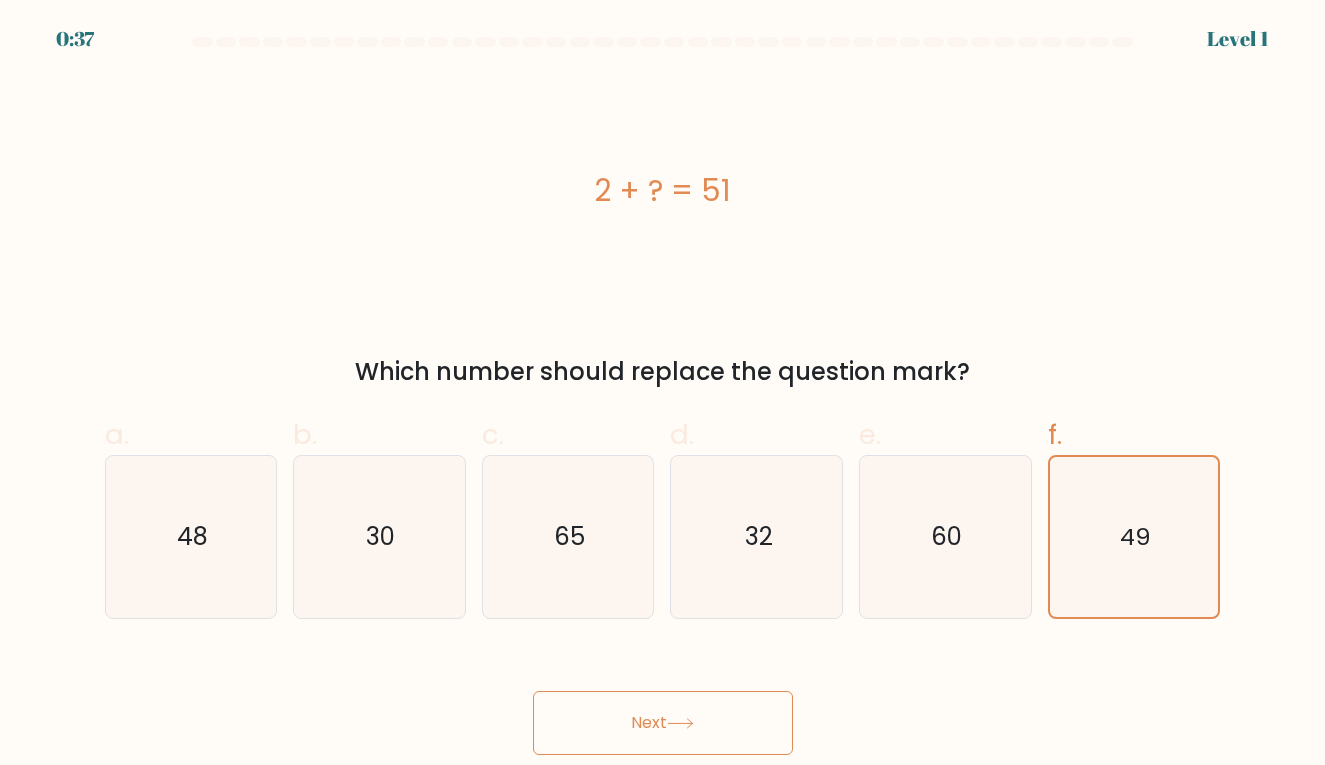 click on "Next" at bounding box center (663, 723) 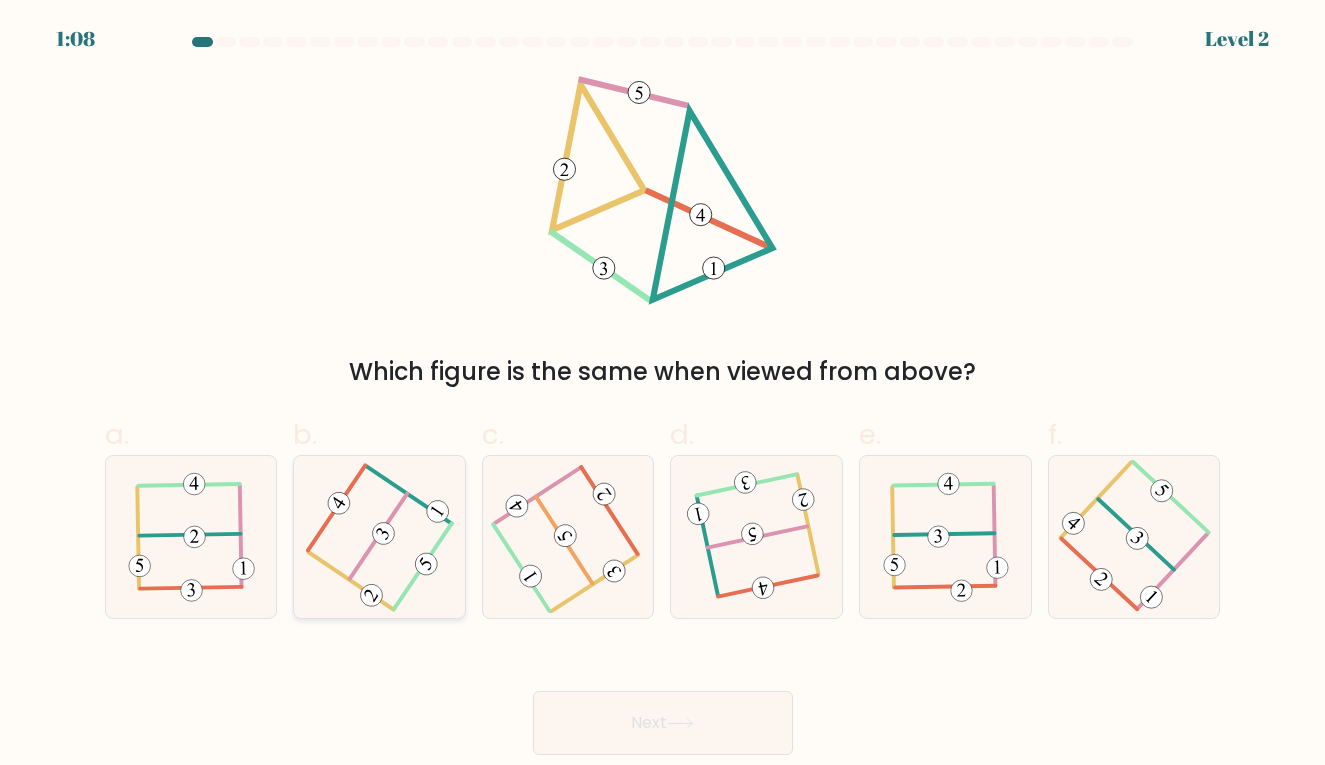 click 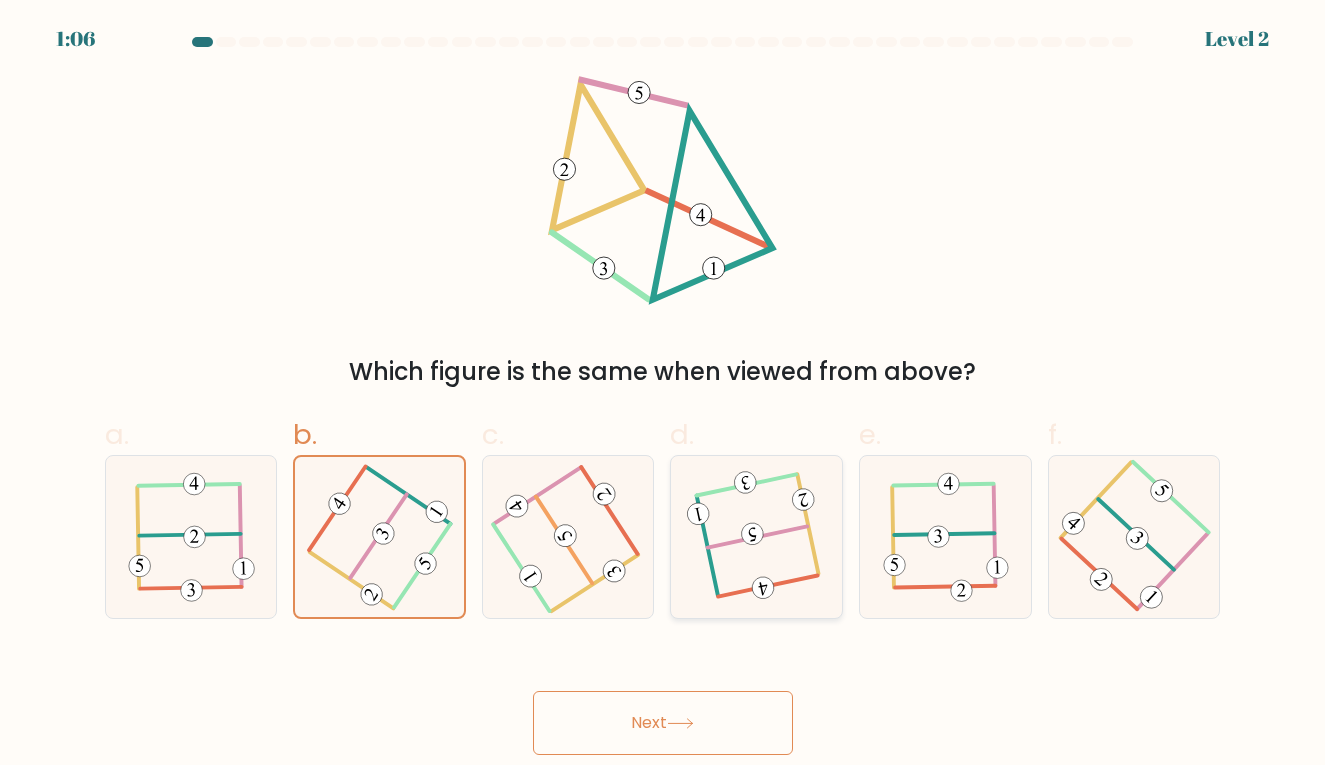 click 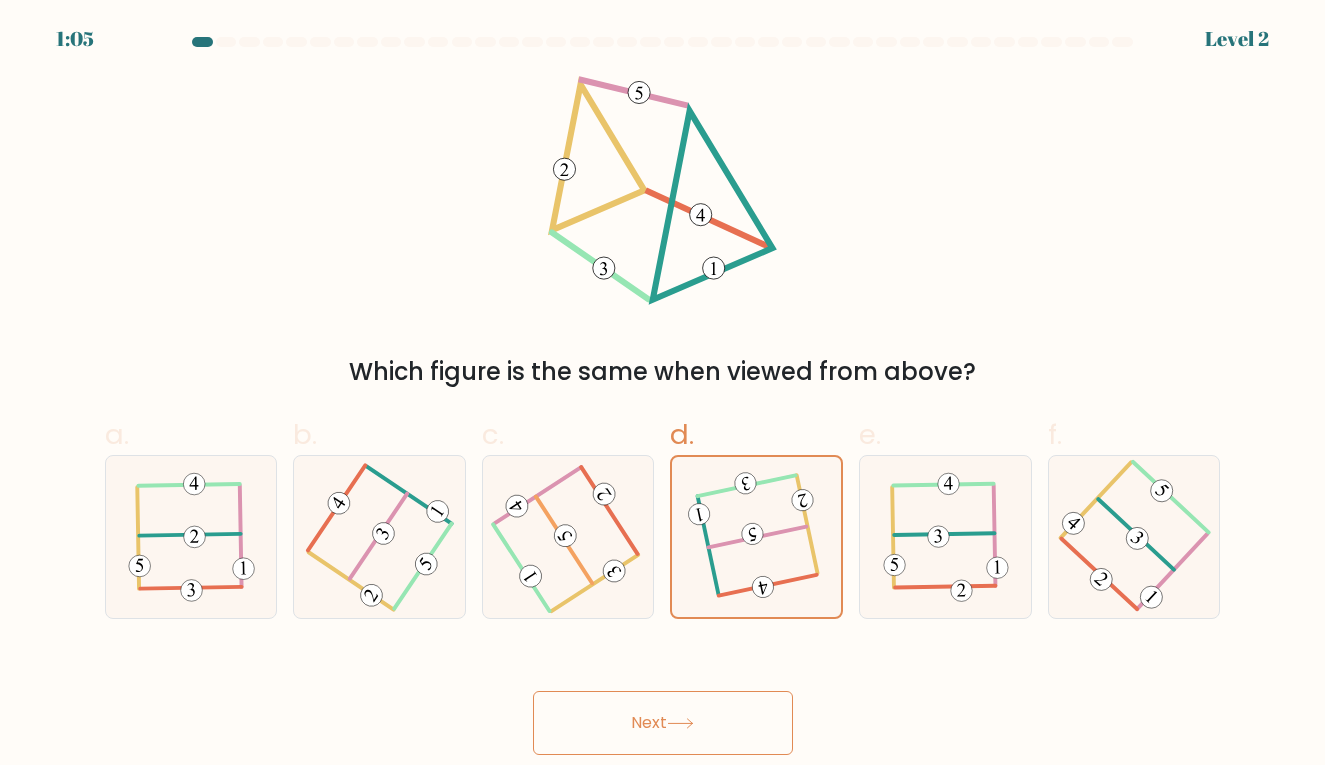 click on "Next" at bounding box center (663, 723) 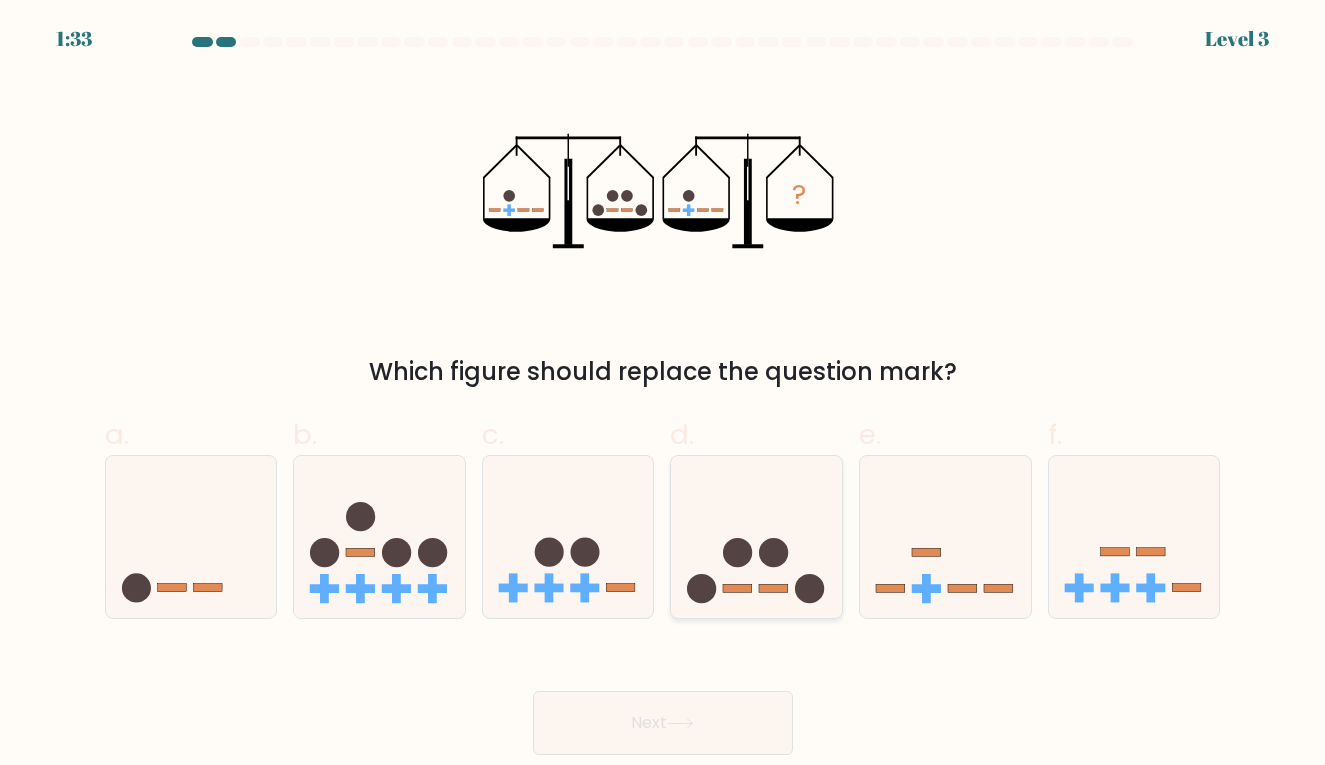 click 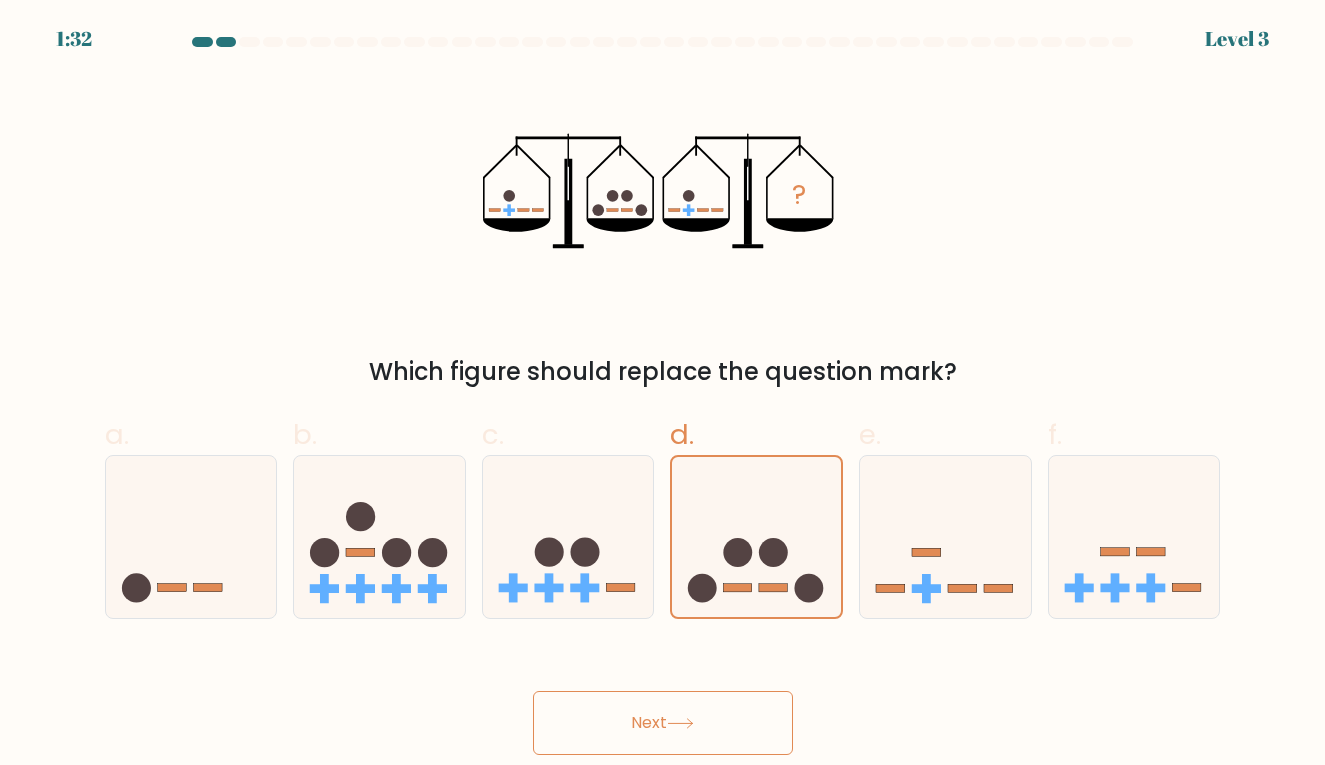 click on "Next" at bounding box center (663, 723) 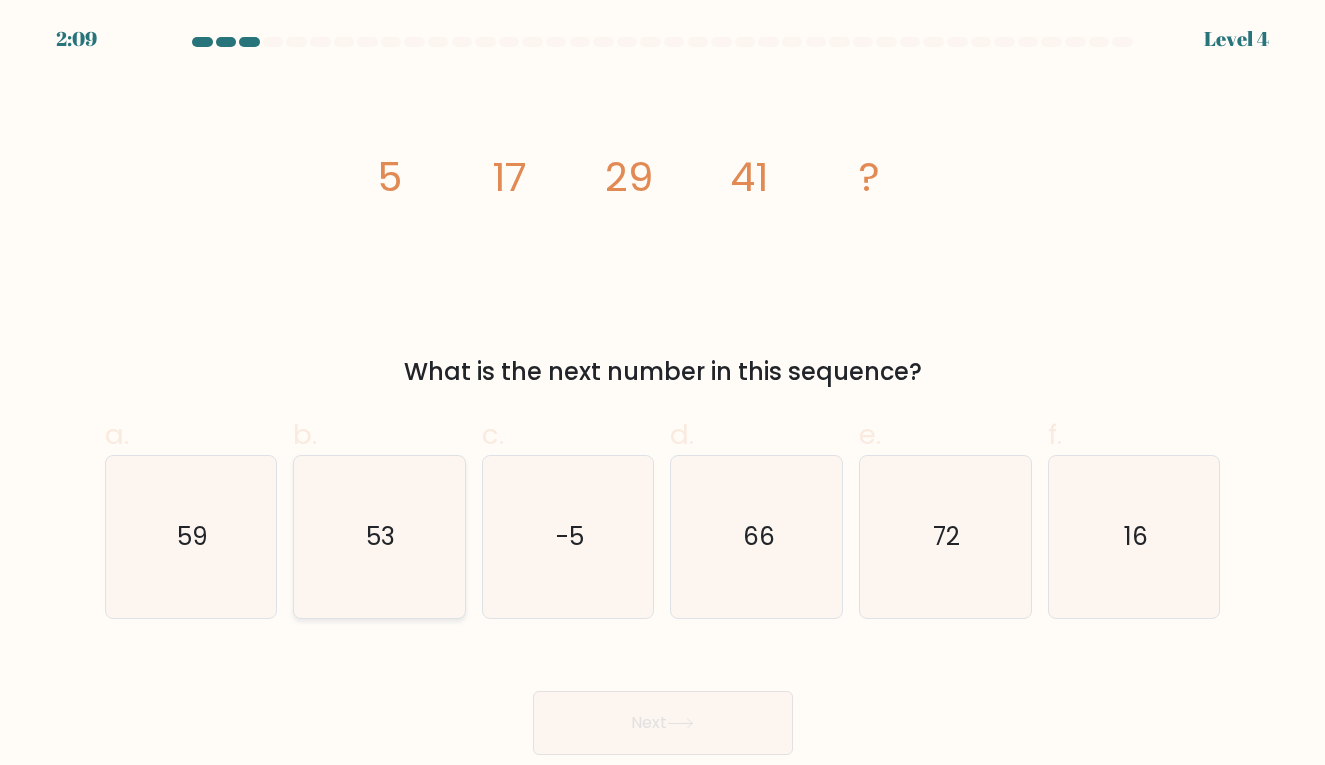 click on "53" 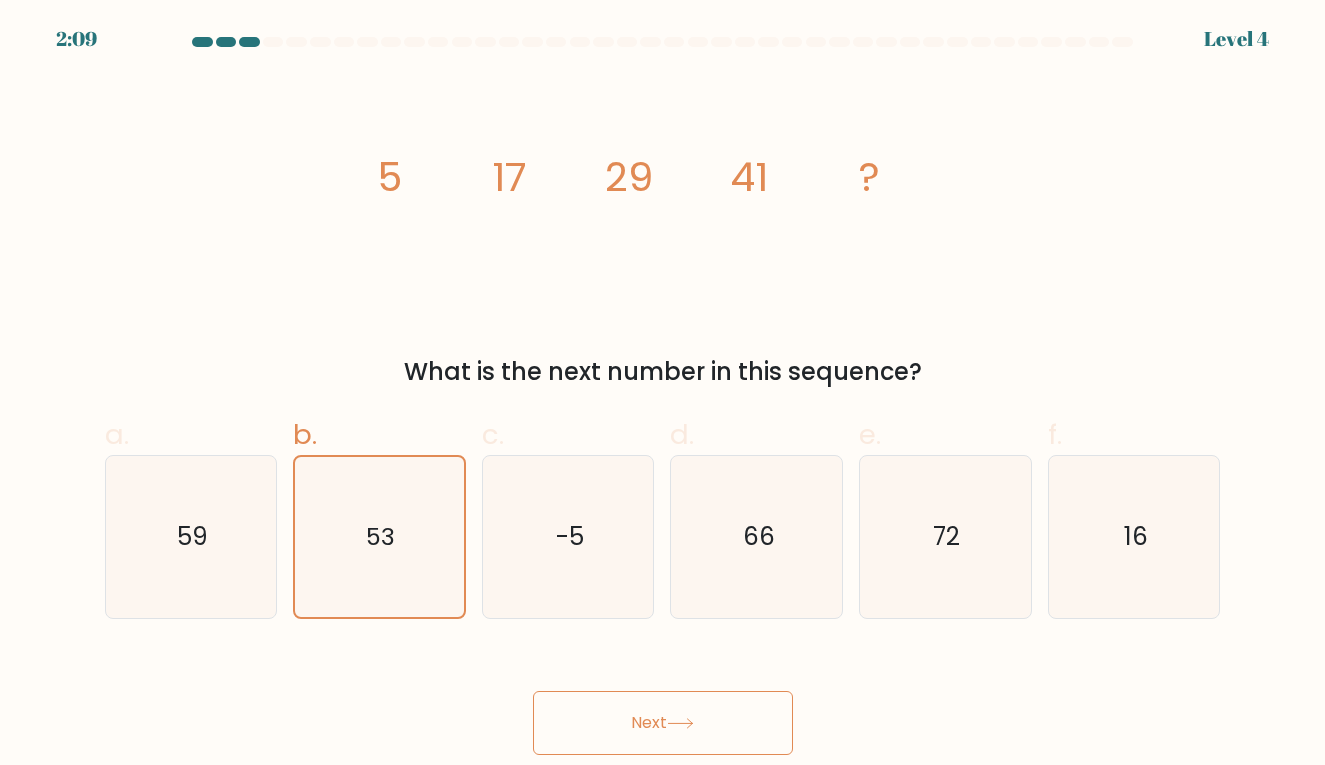 click on "Next" at bounding box center [663, 723] 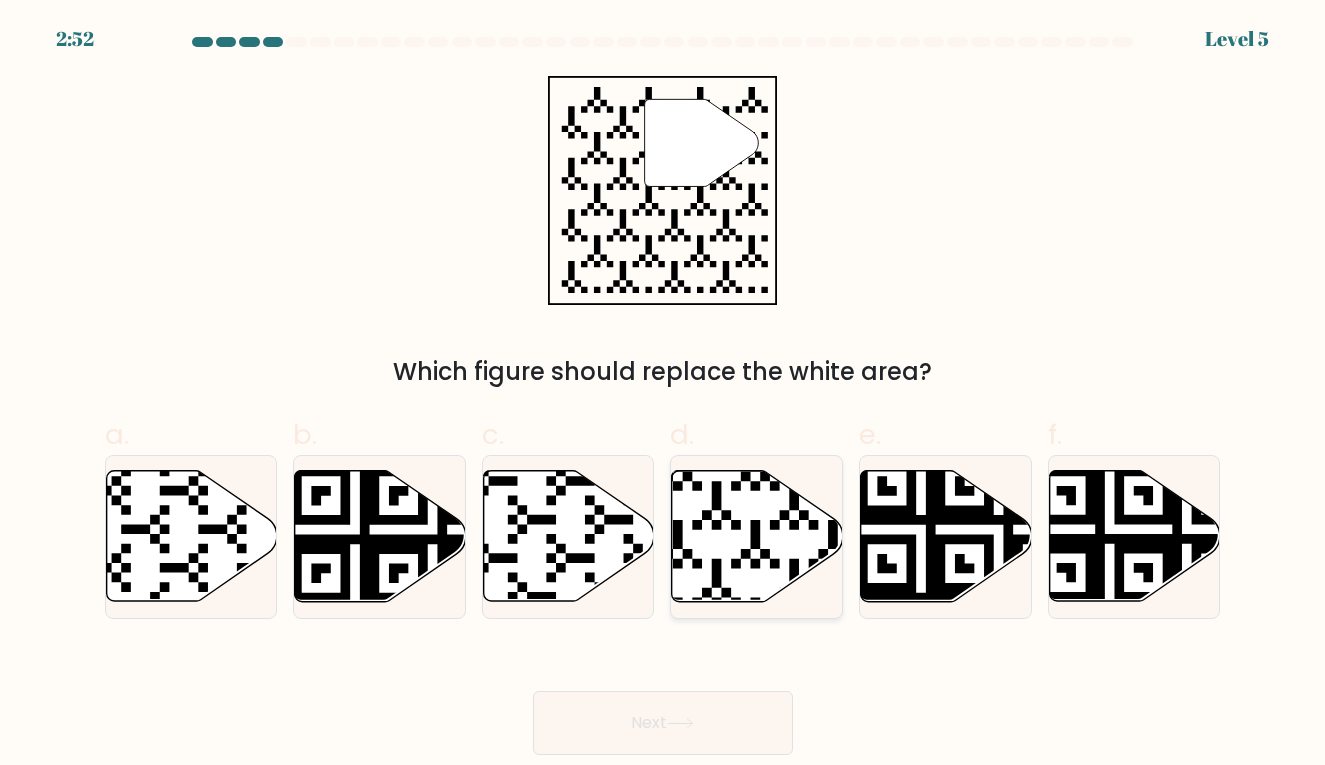 click 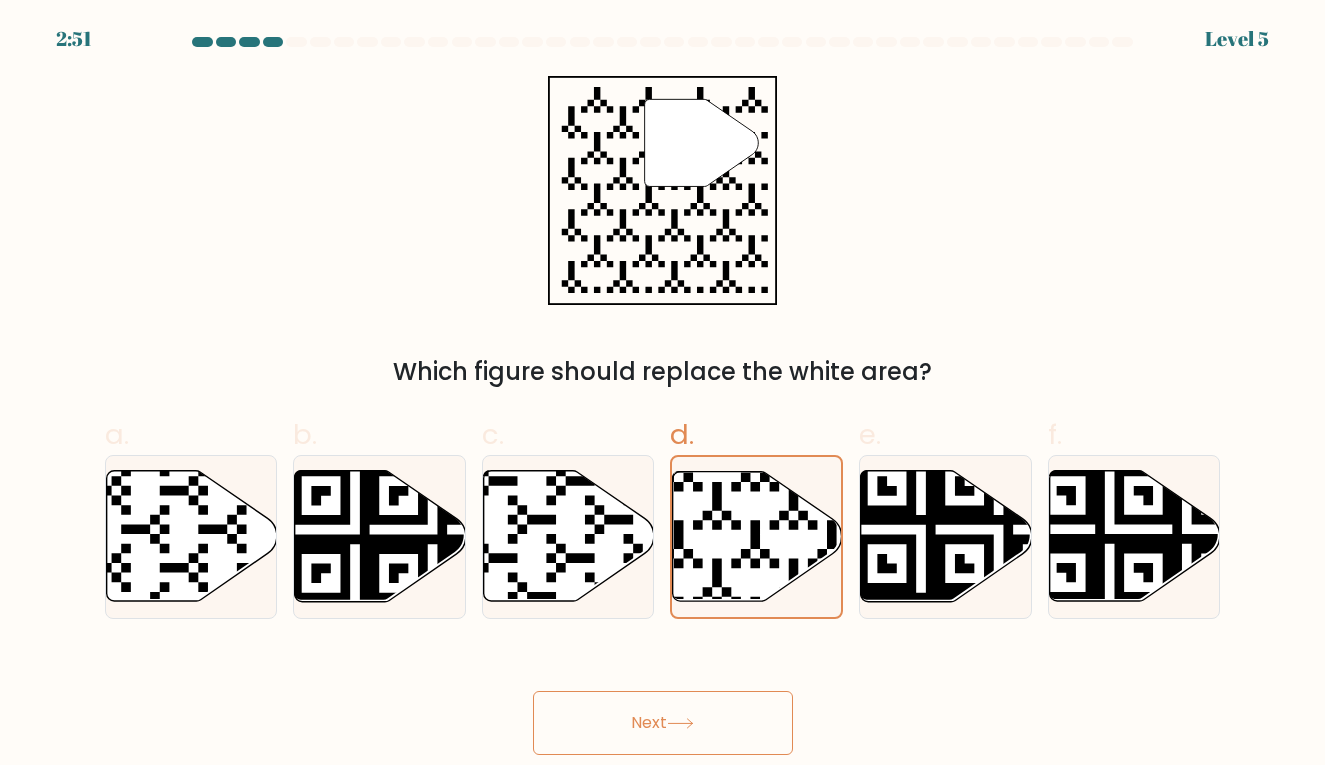 click on "Next" at bounding box center (663, 723) 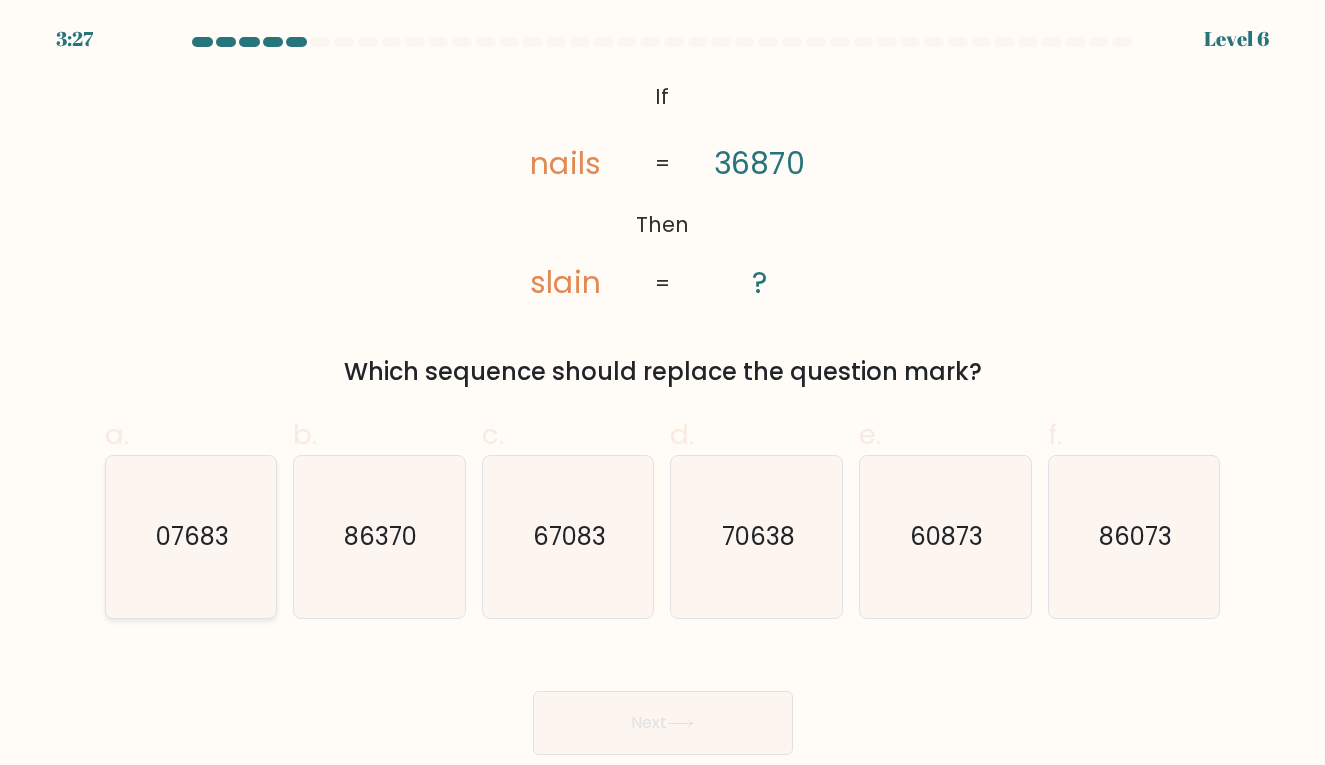 click on "07683" 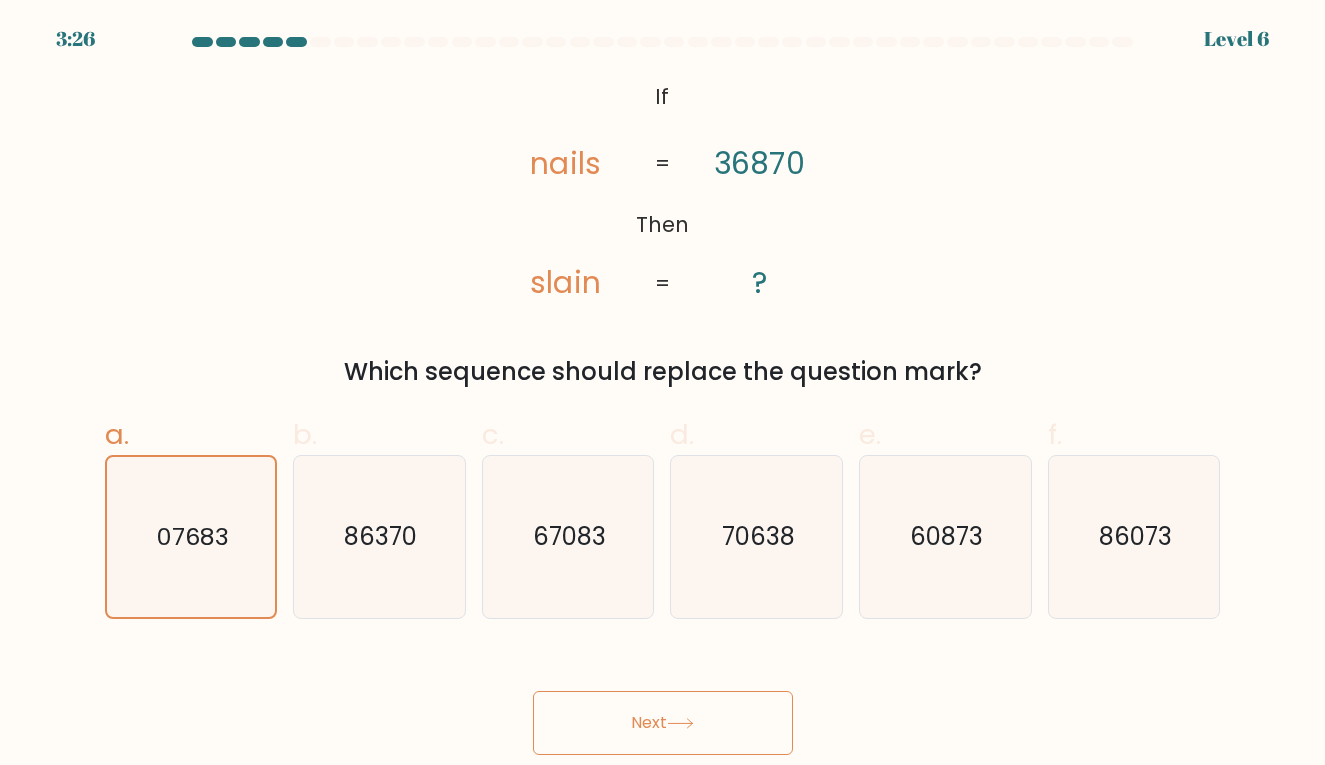 click on "Next" at bounding box center [663, 723] 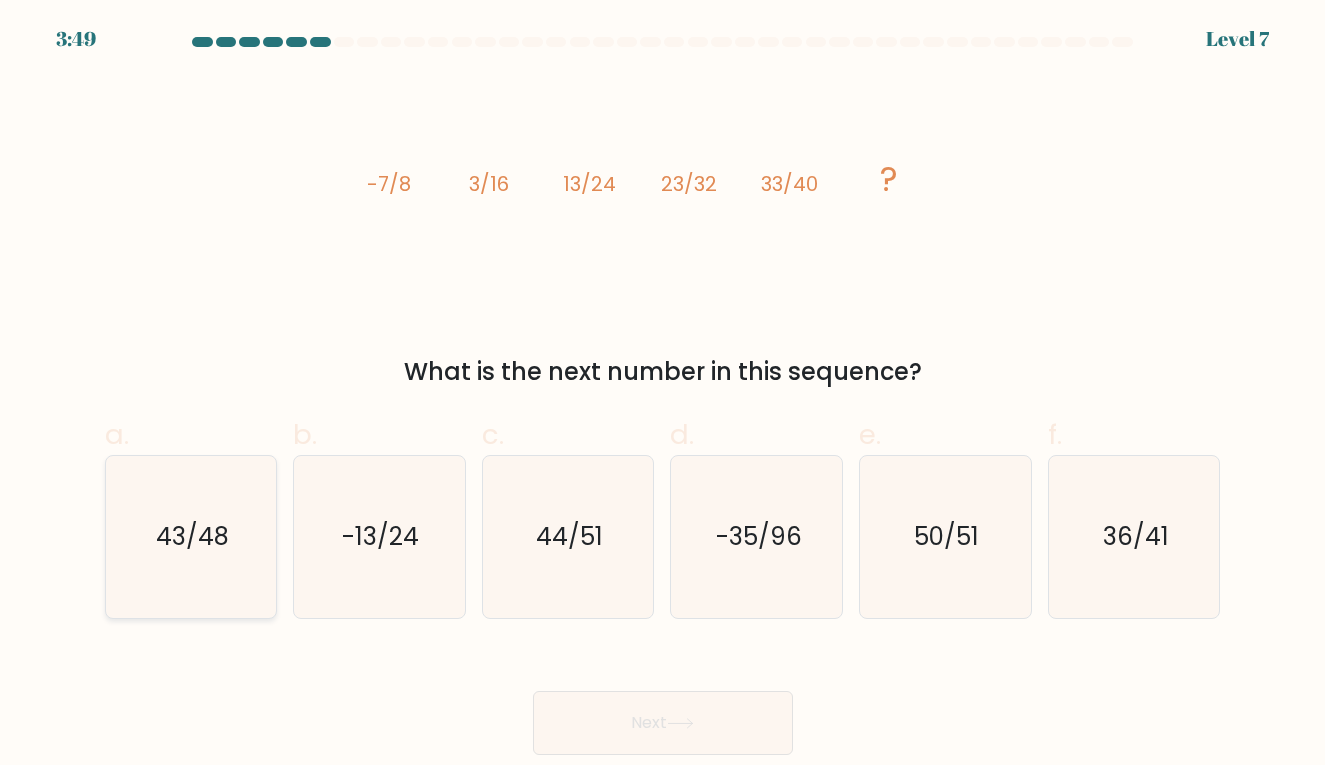 click on "43/48" 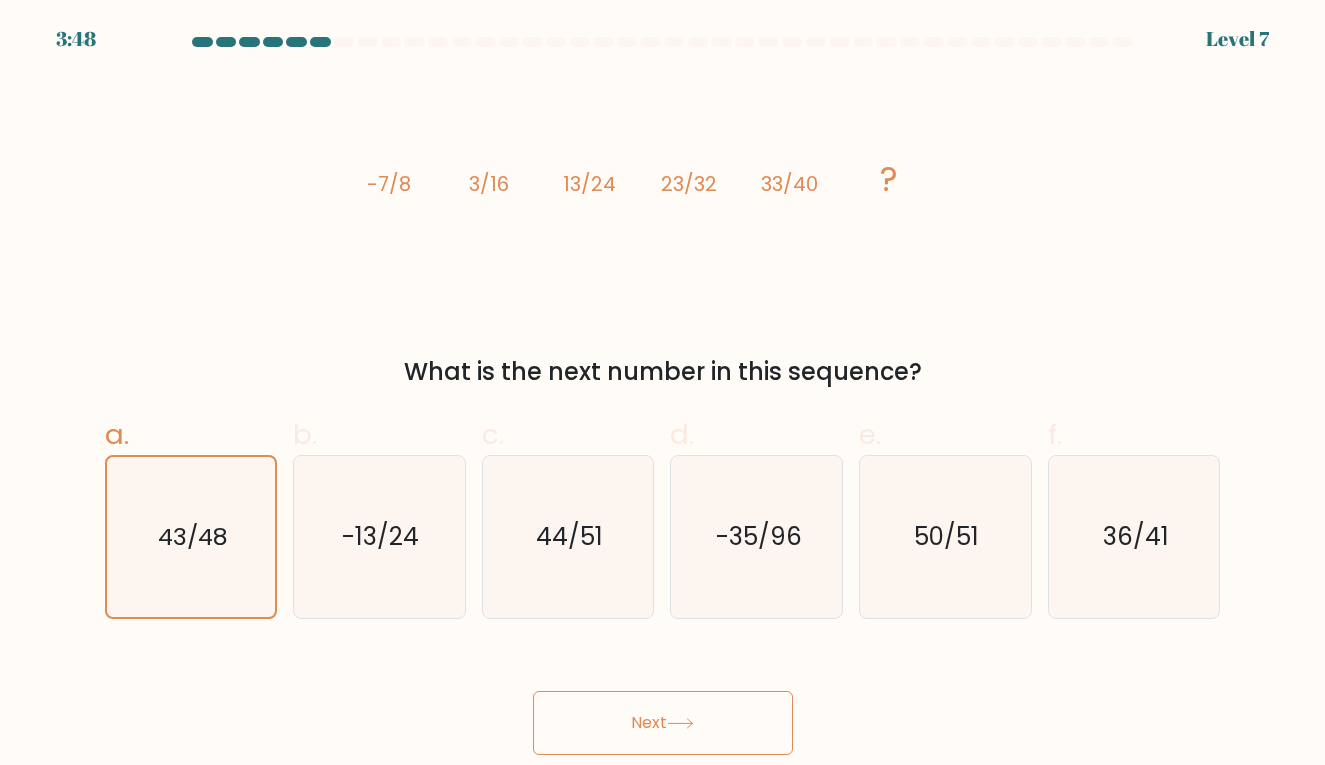 click on "Next" at bounding box center (663, 723) 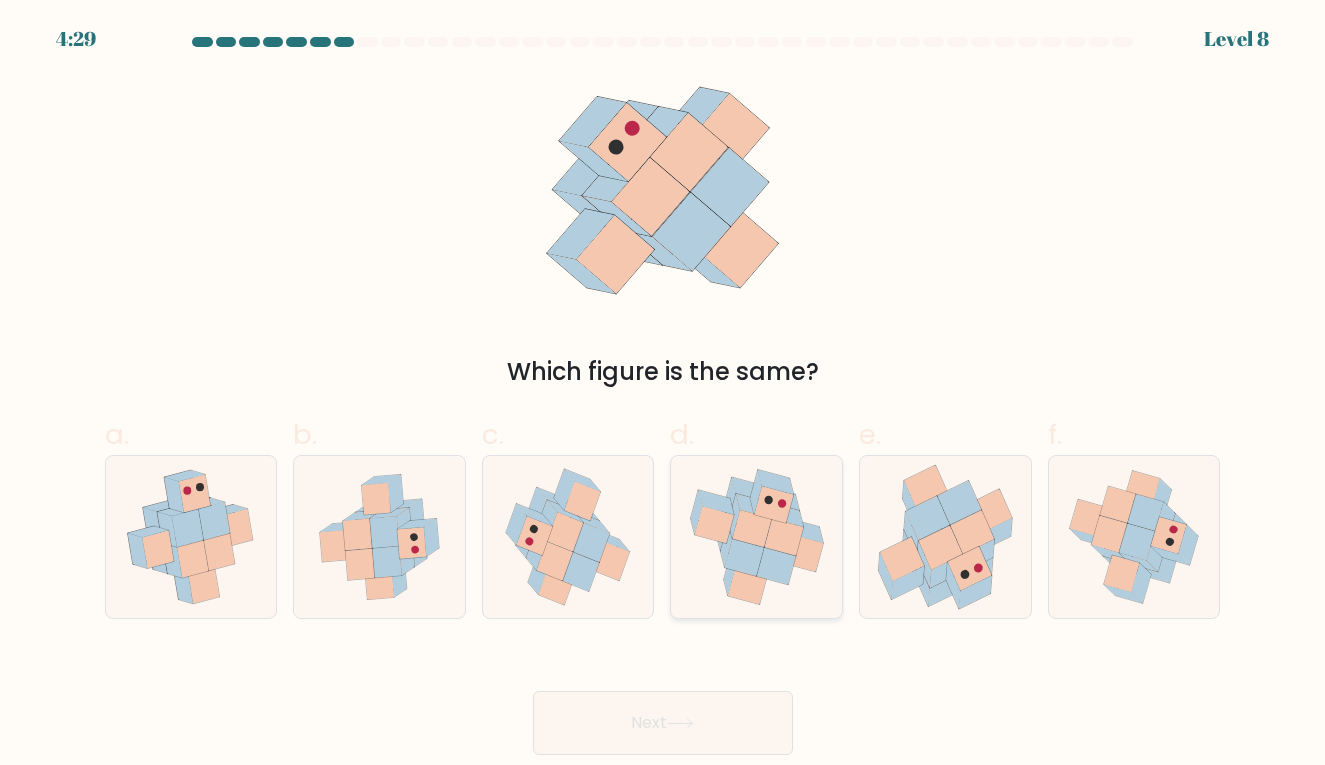 click 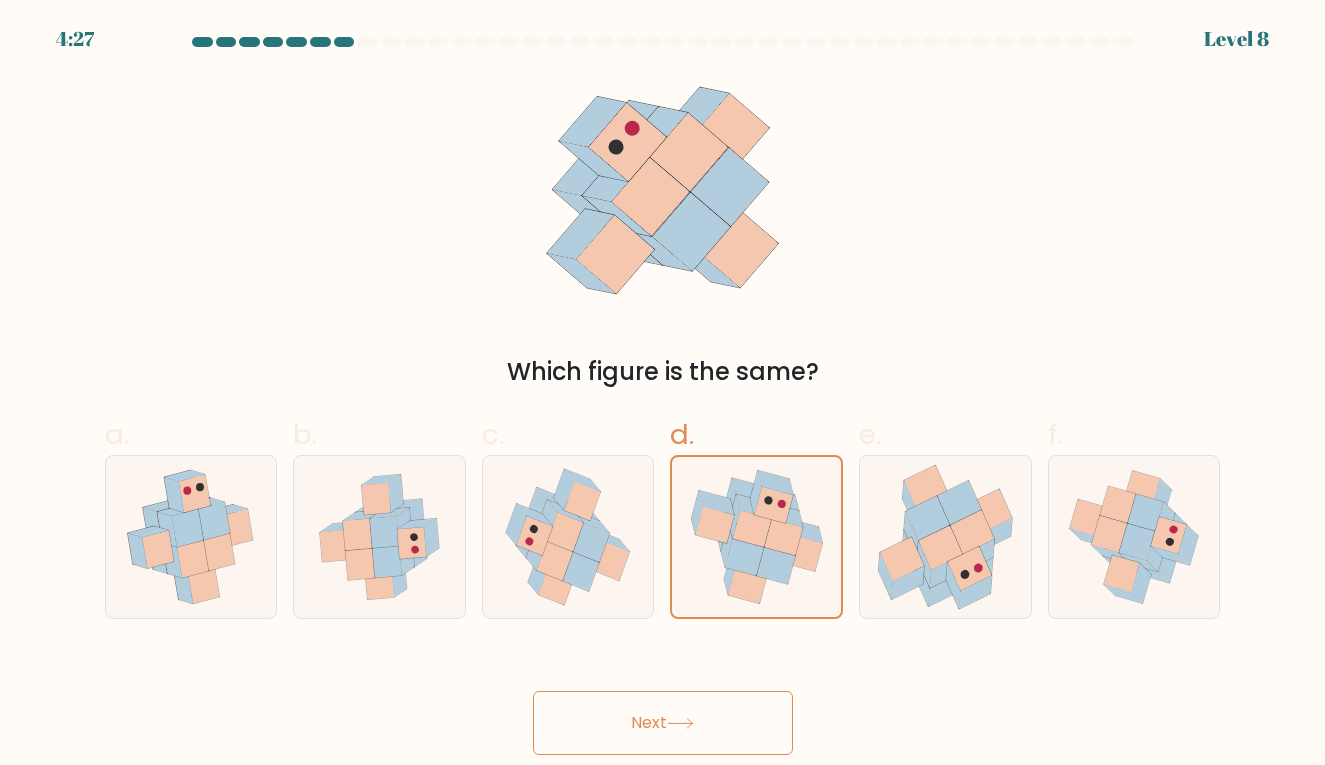 click on "Next" at bounding box center (663, 723) 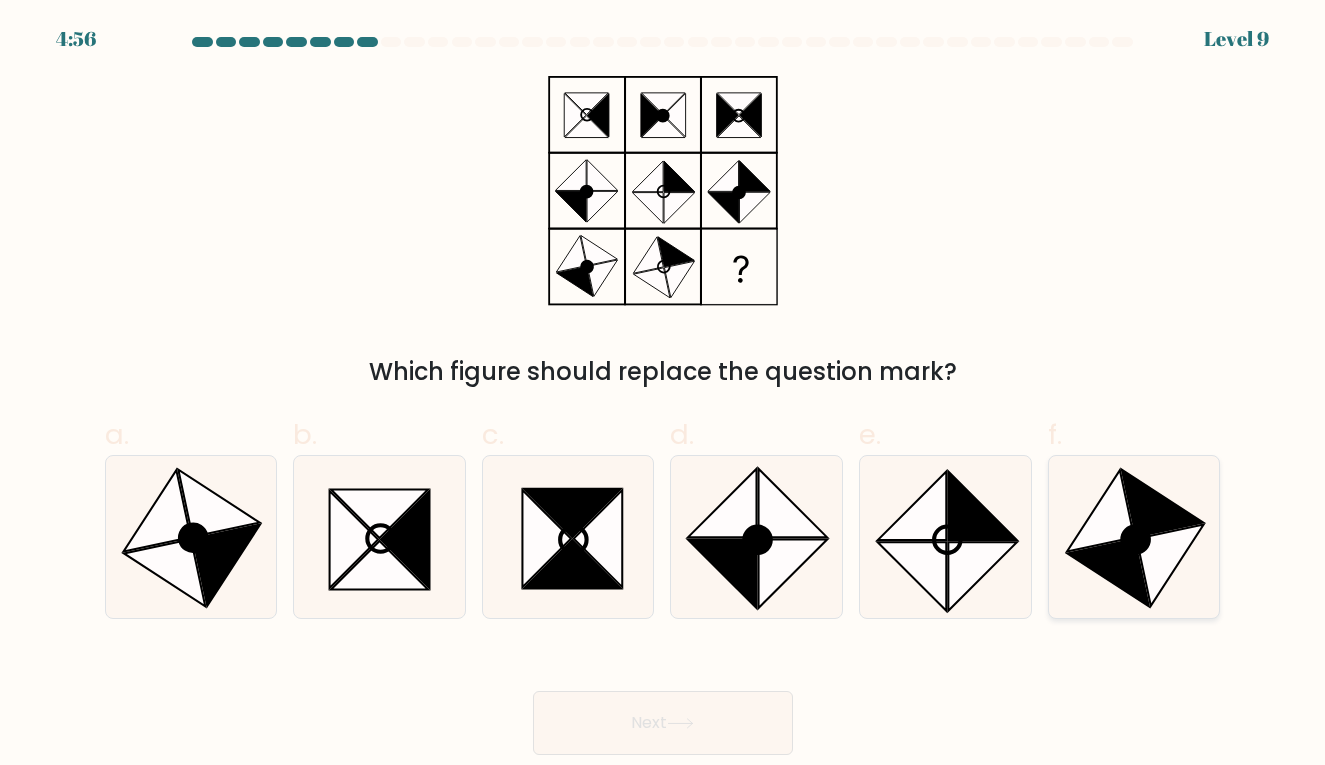 click 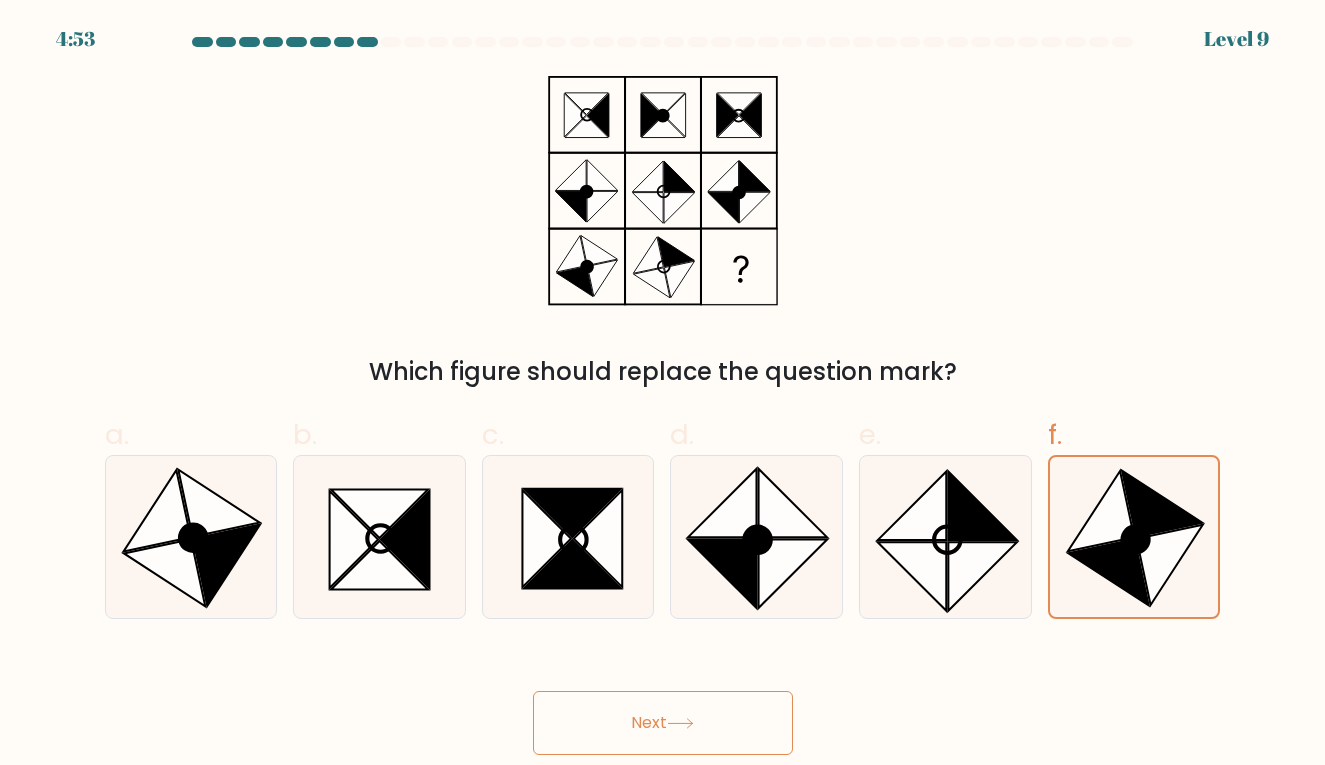 click 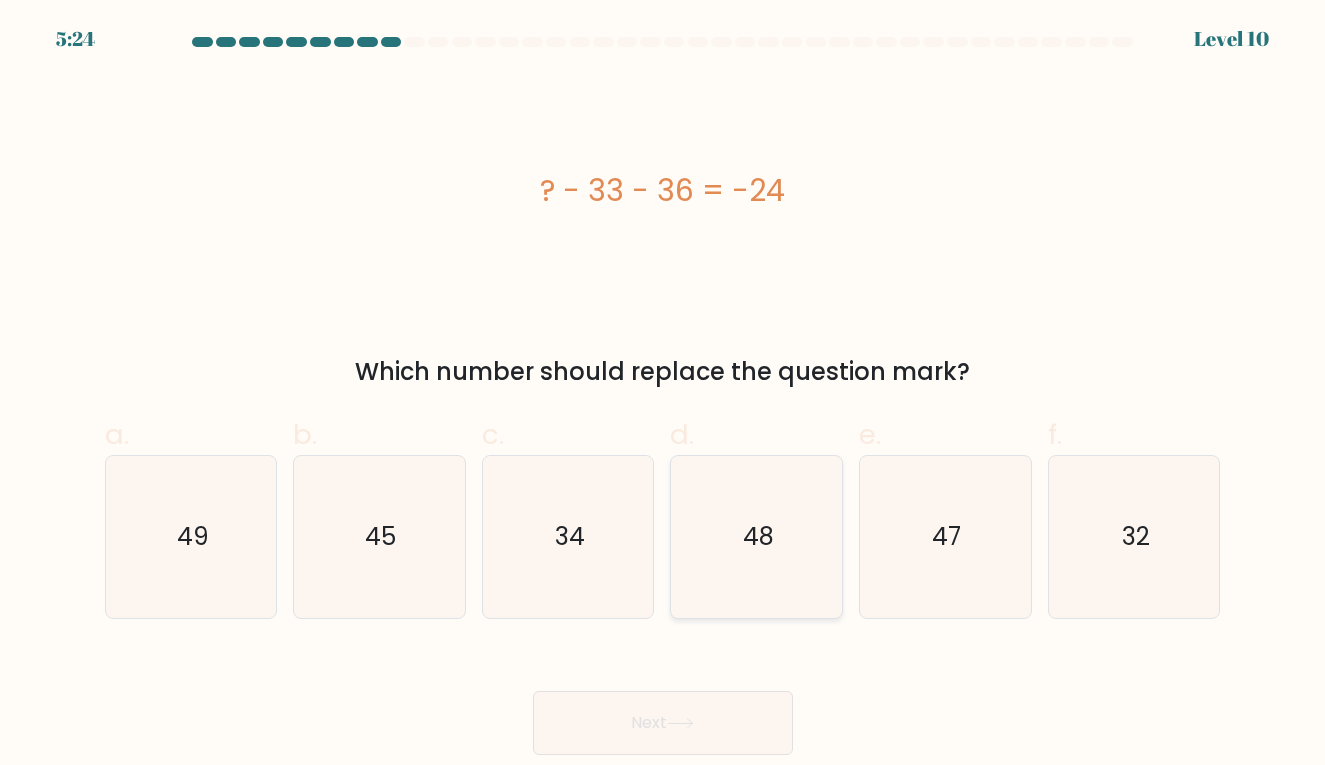 click on "48" 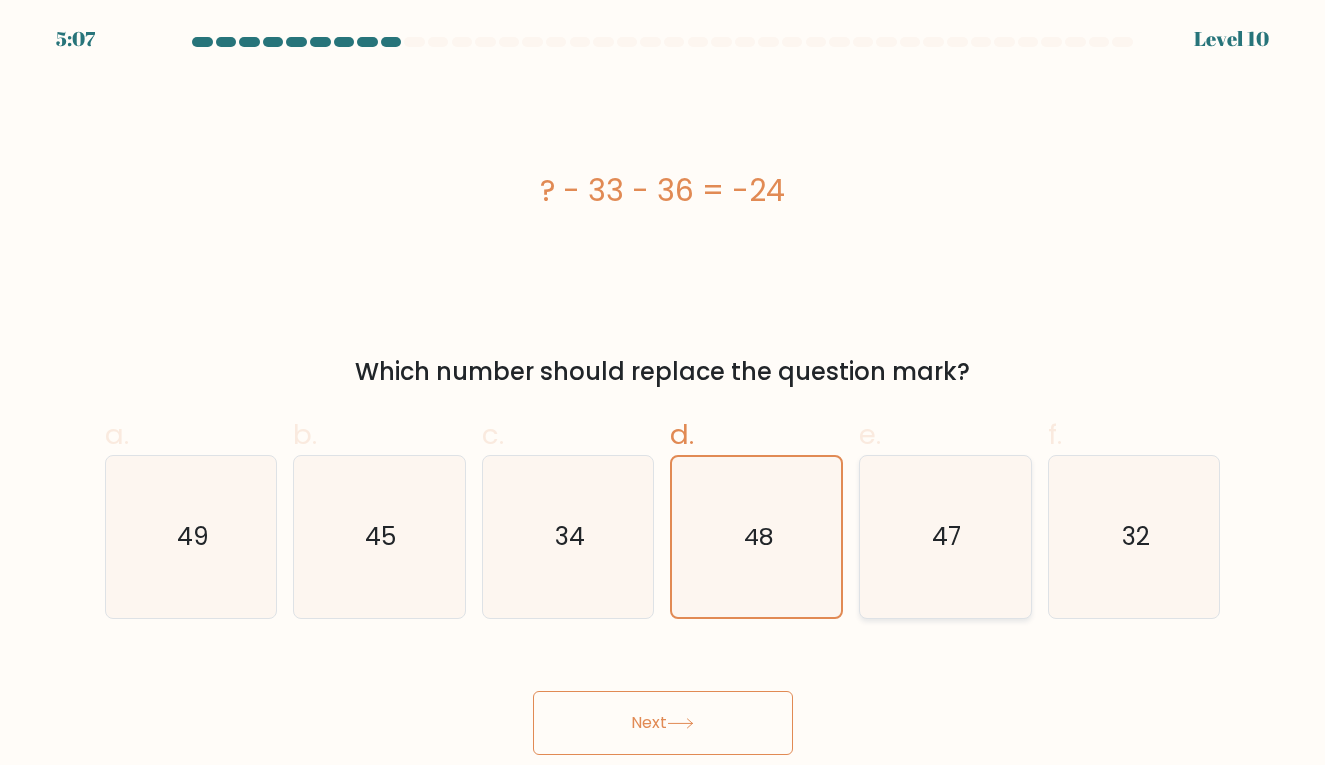 click on "47" 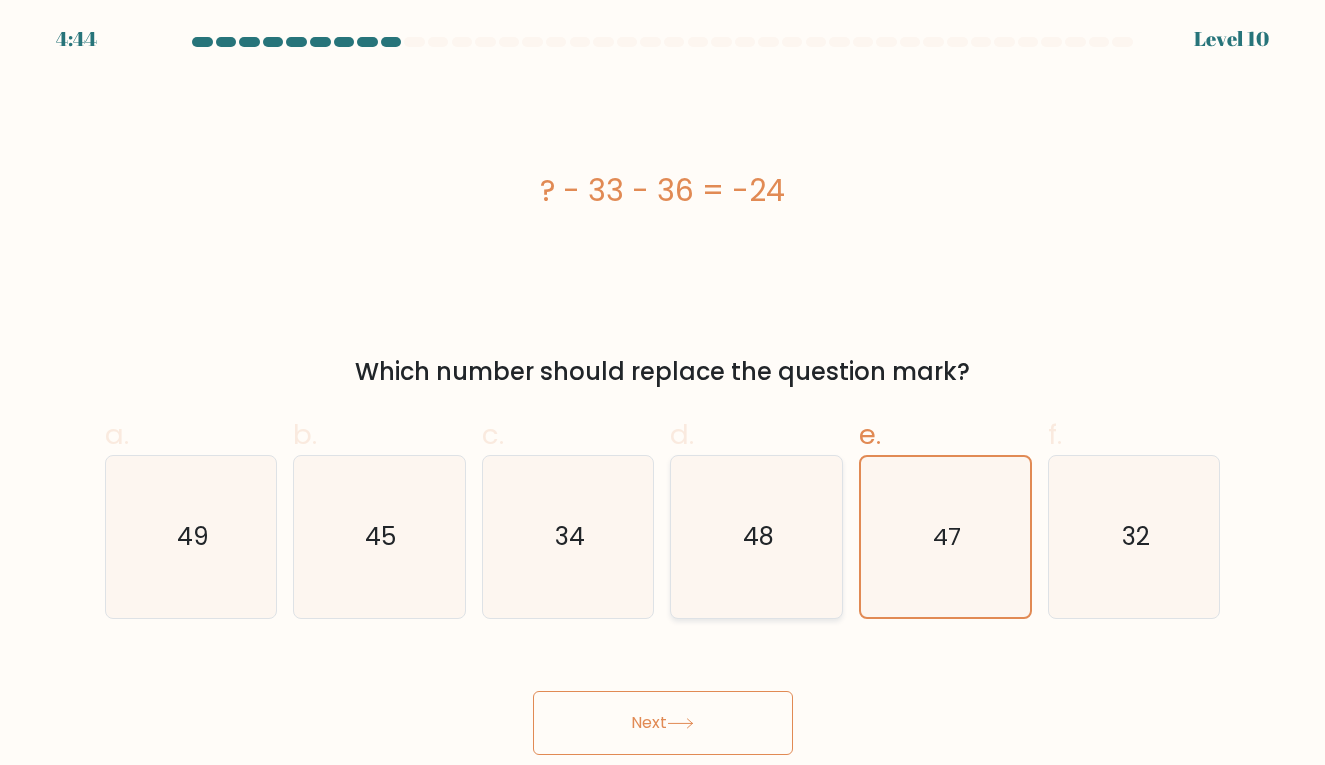 click on "48" 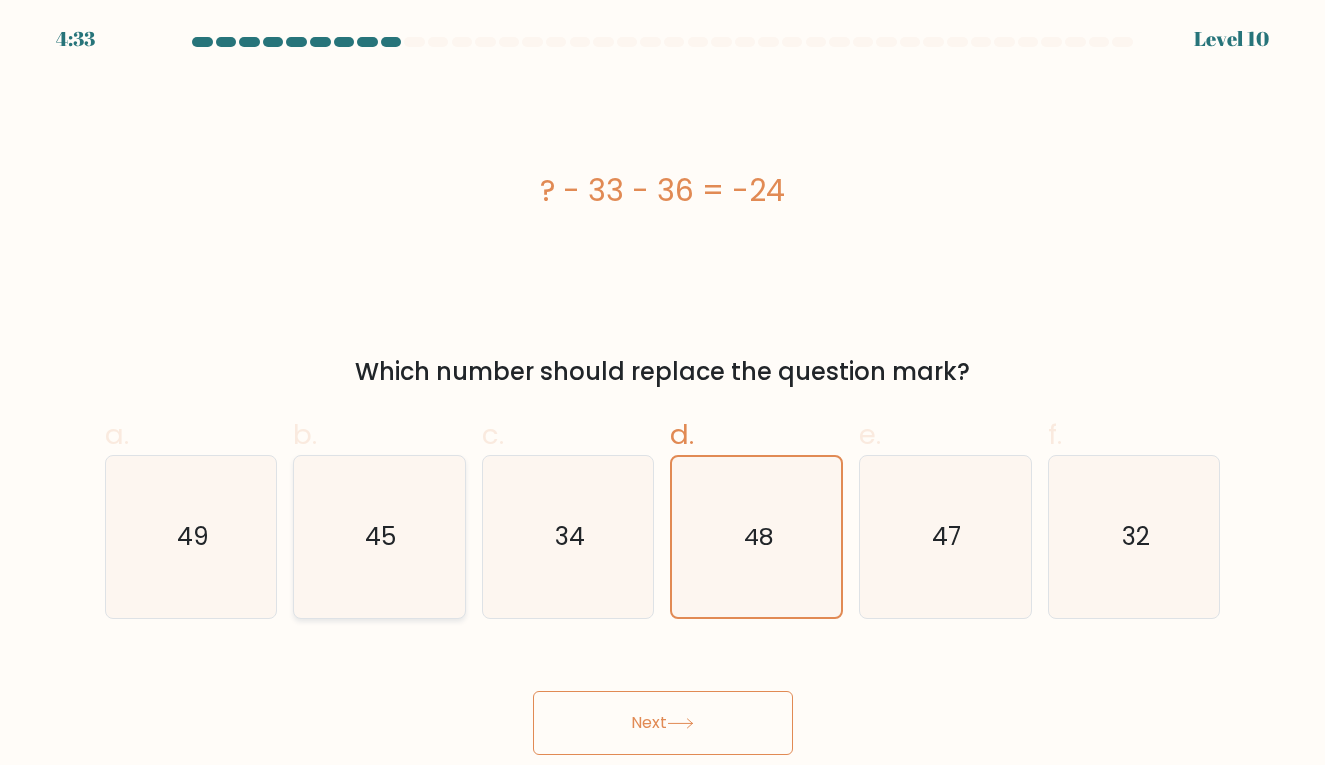 click on "45" 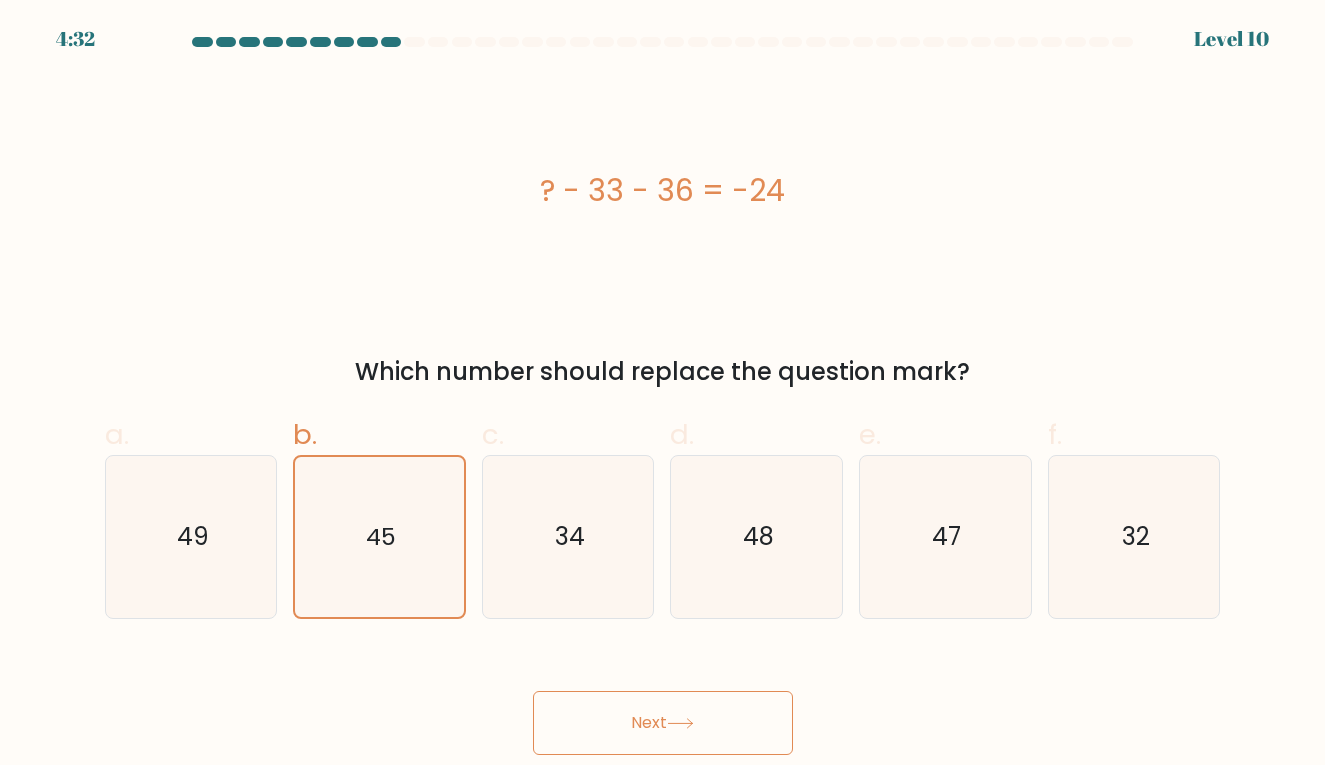 click on "Next" at bounding box center [663, 723] 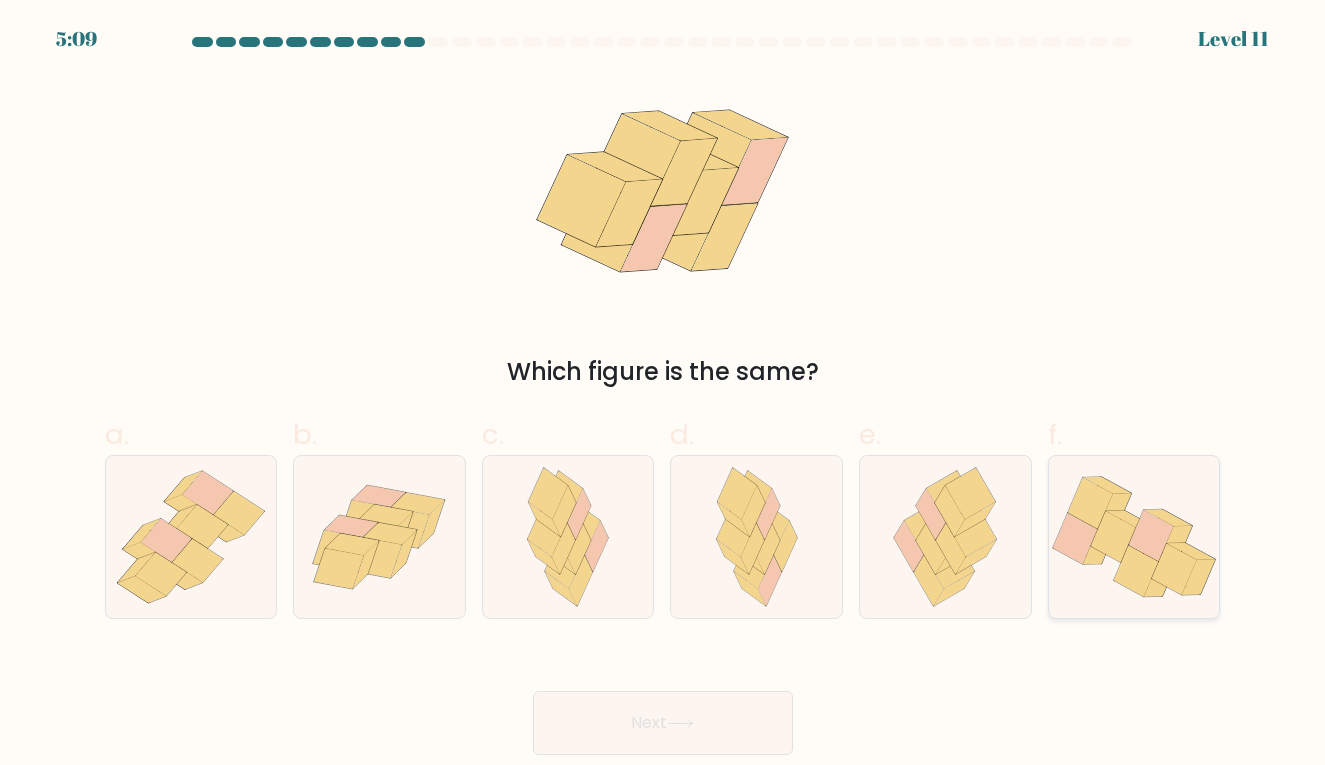 click 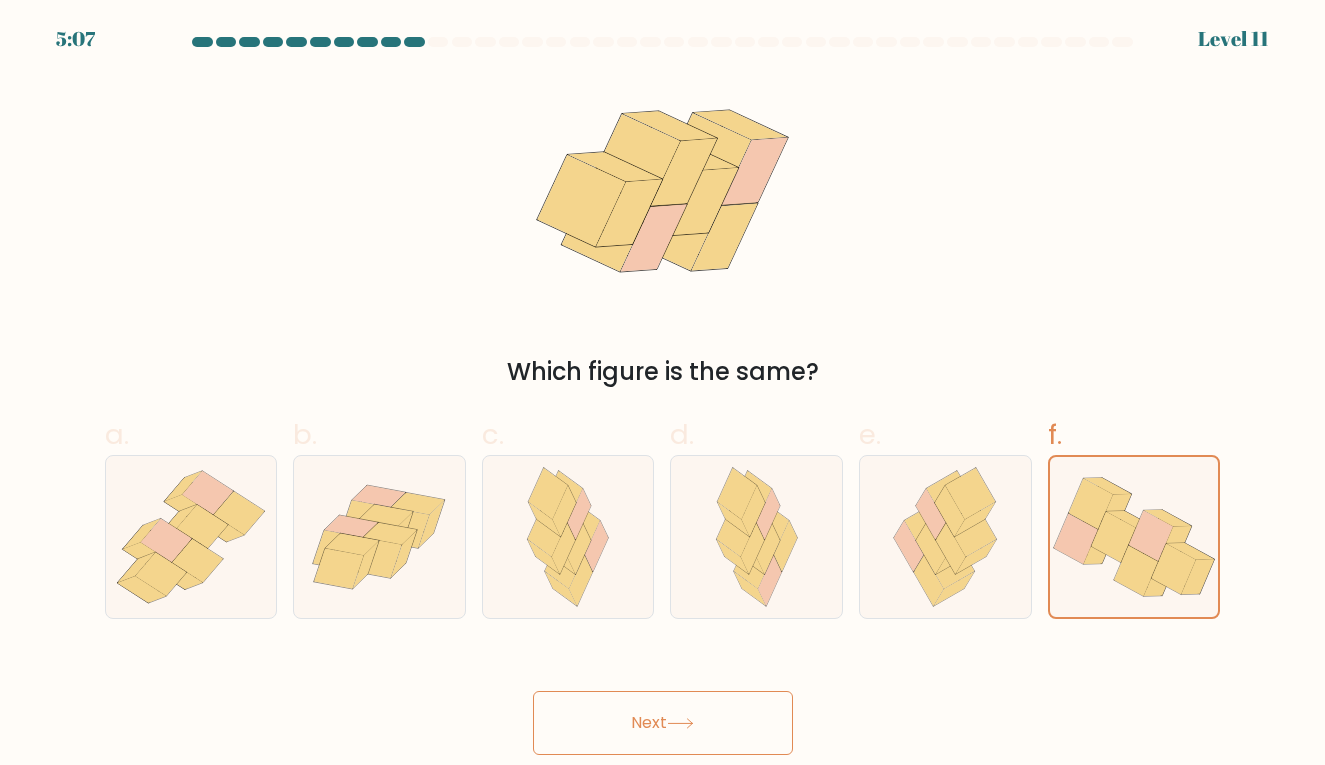click on "Next" at bounding box center (663, 723) 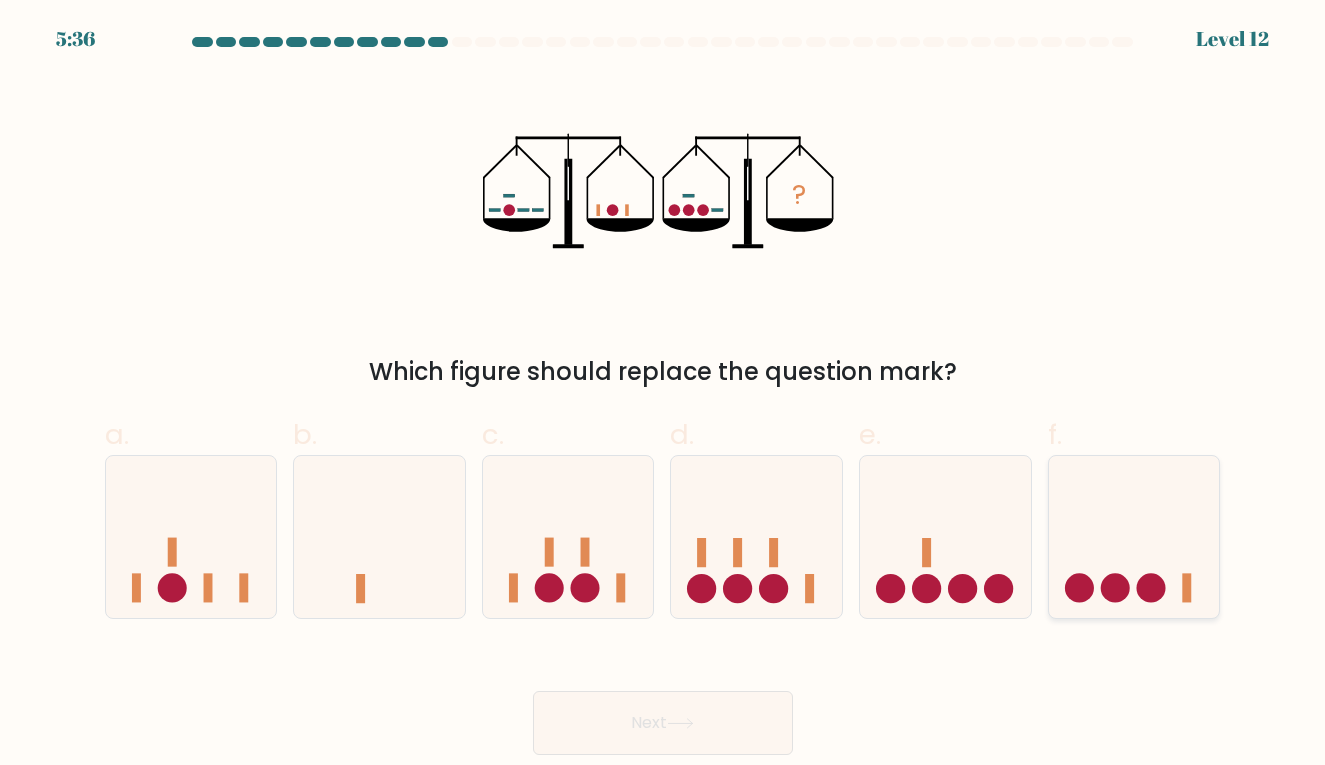 click 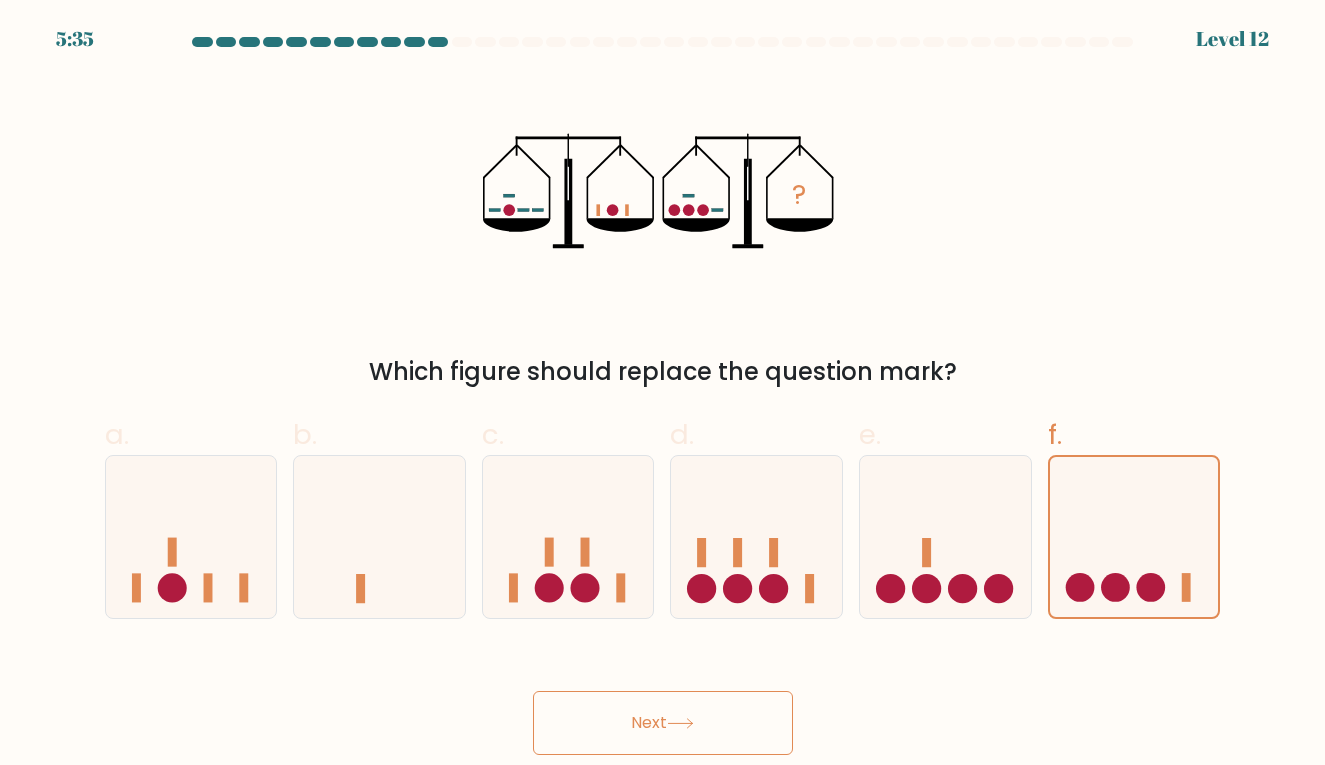 click on "Next" at bounding box center (663, 723) 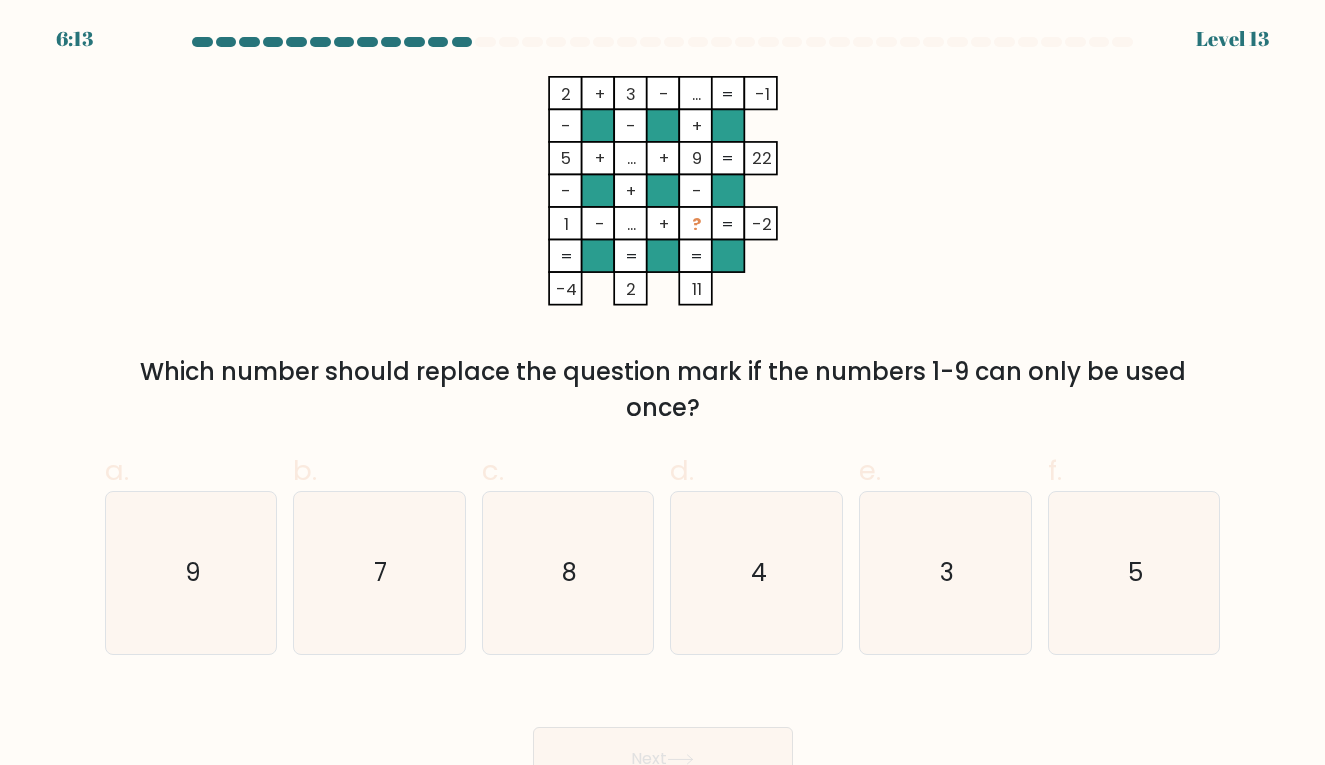 click on "6:13
Level 13" at bounding box center (662, 12) 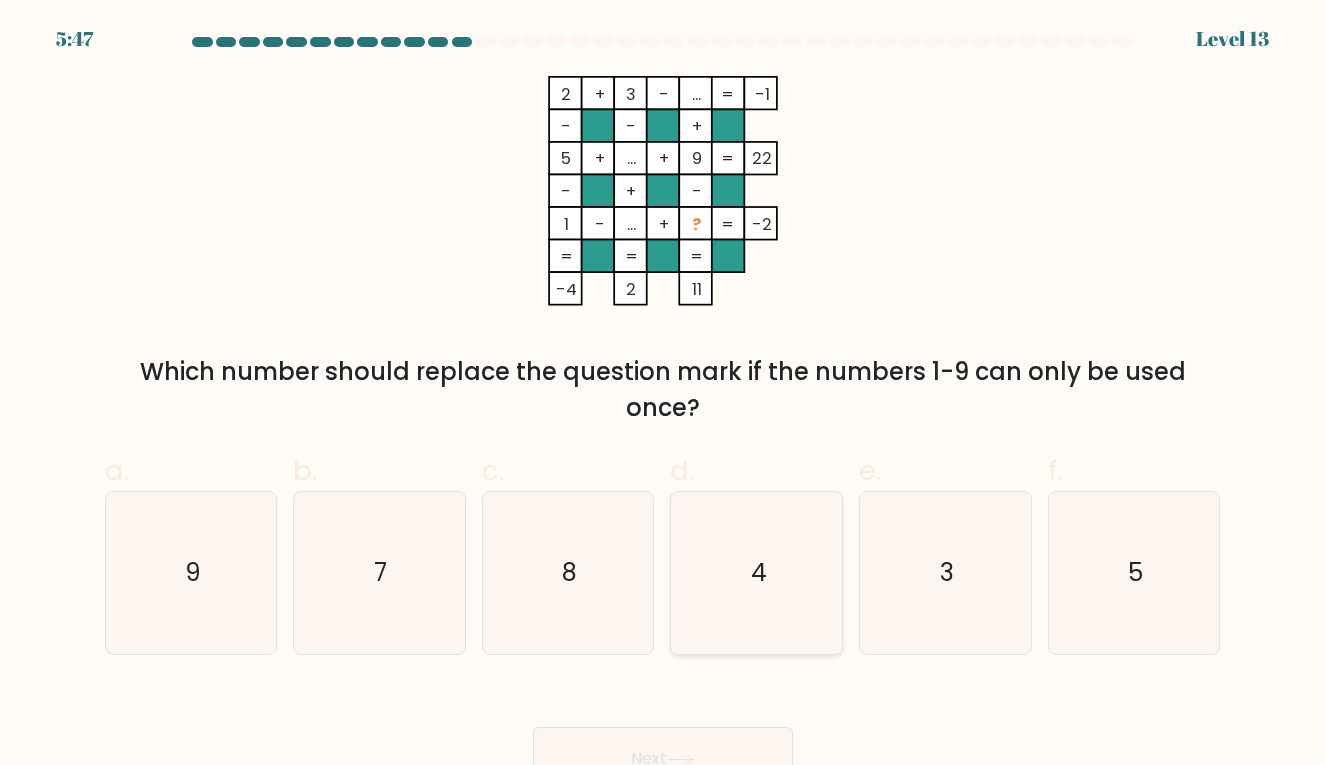 click on "4" 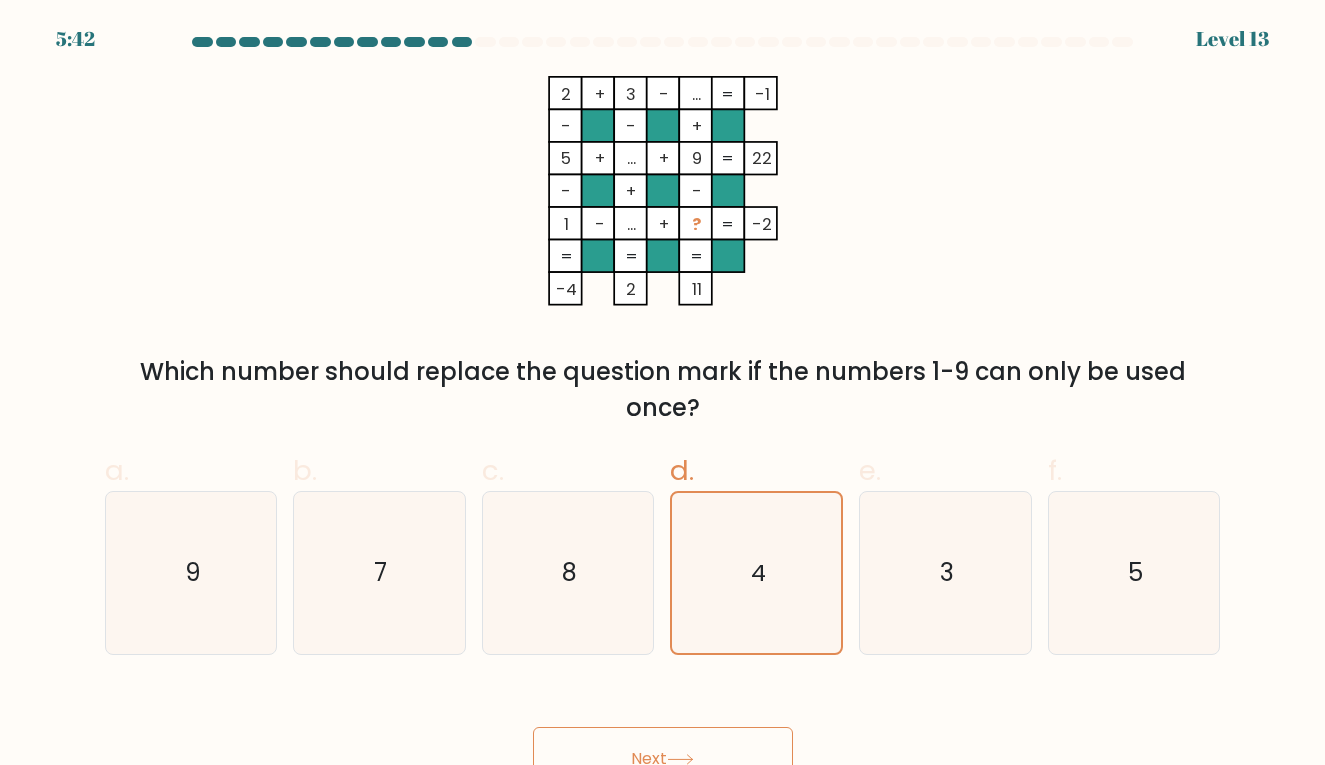 click on "Next" at bounding box center [663, 759] 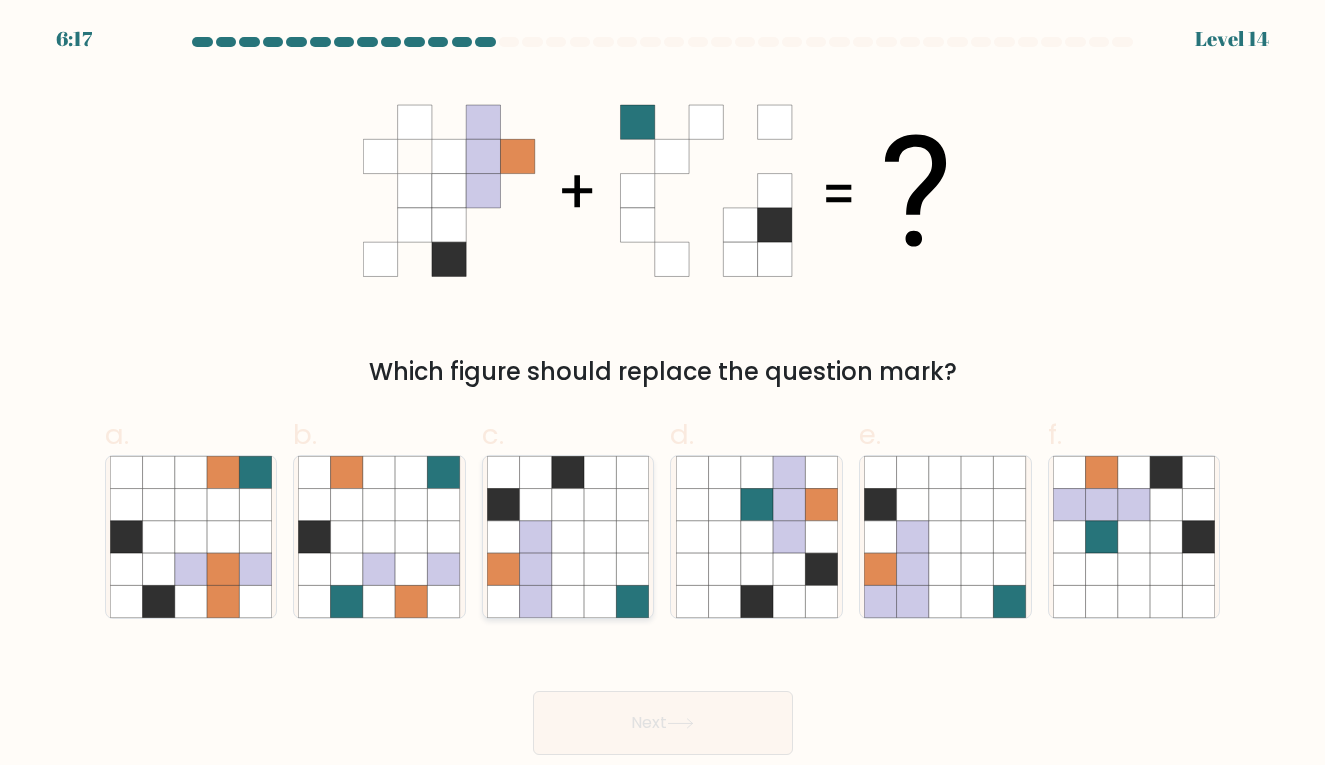 click 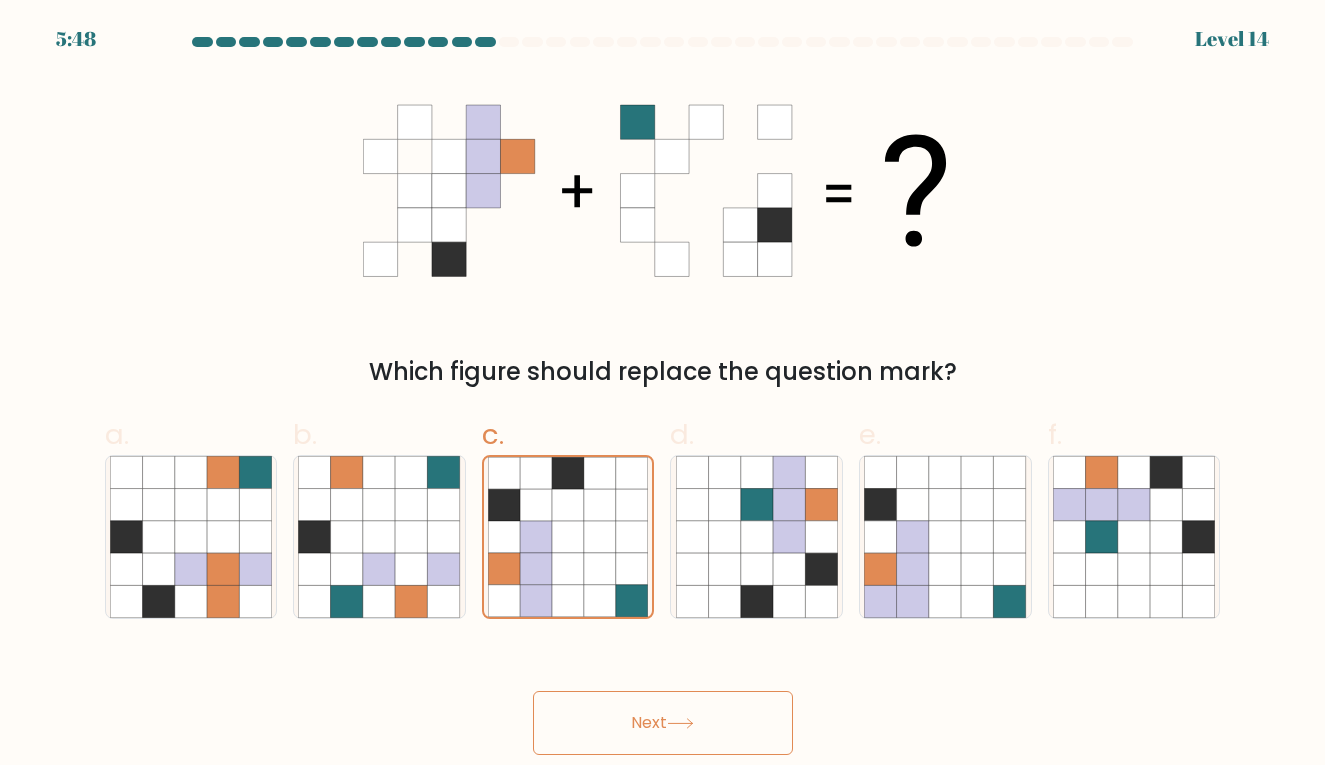 click on "Next" at bounding box center (663, 723) 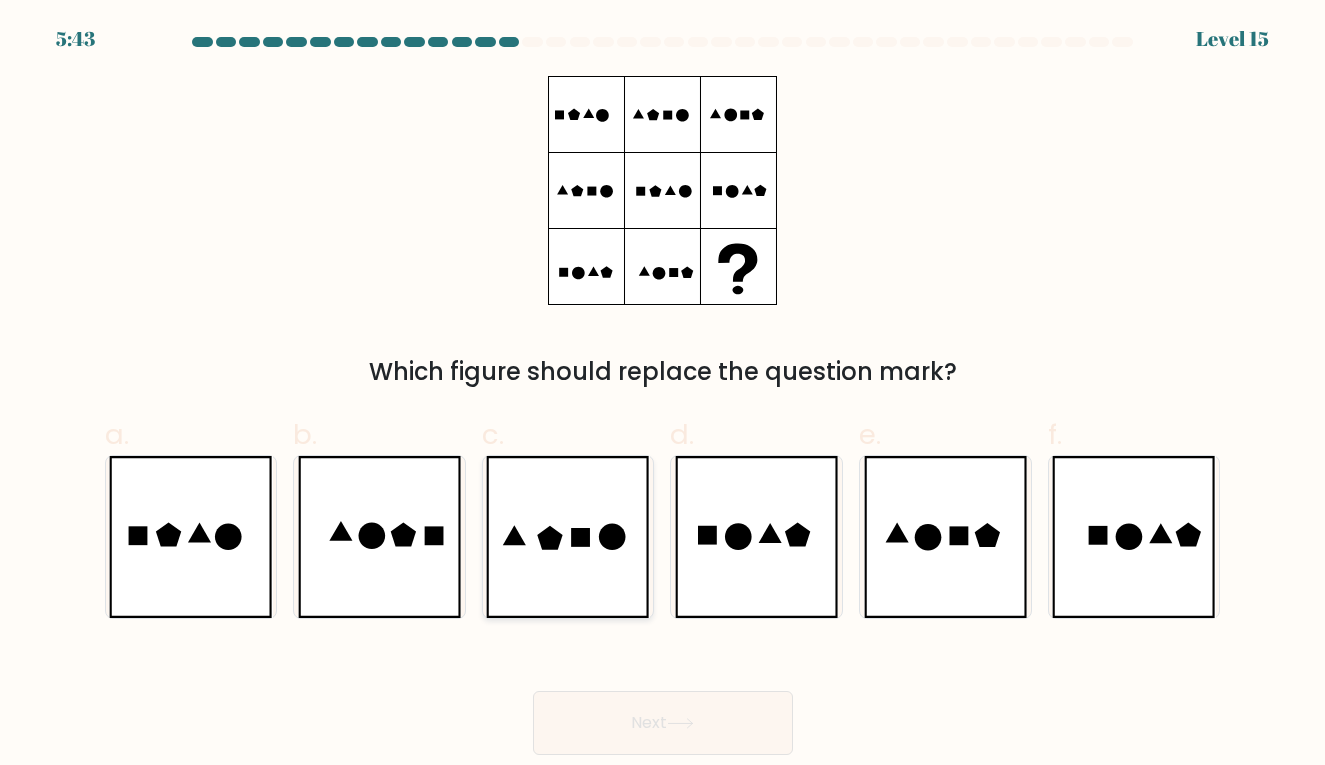 click 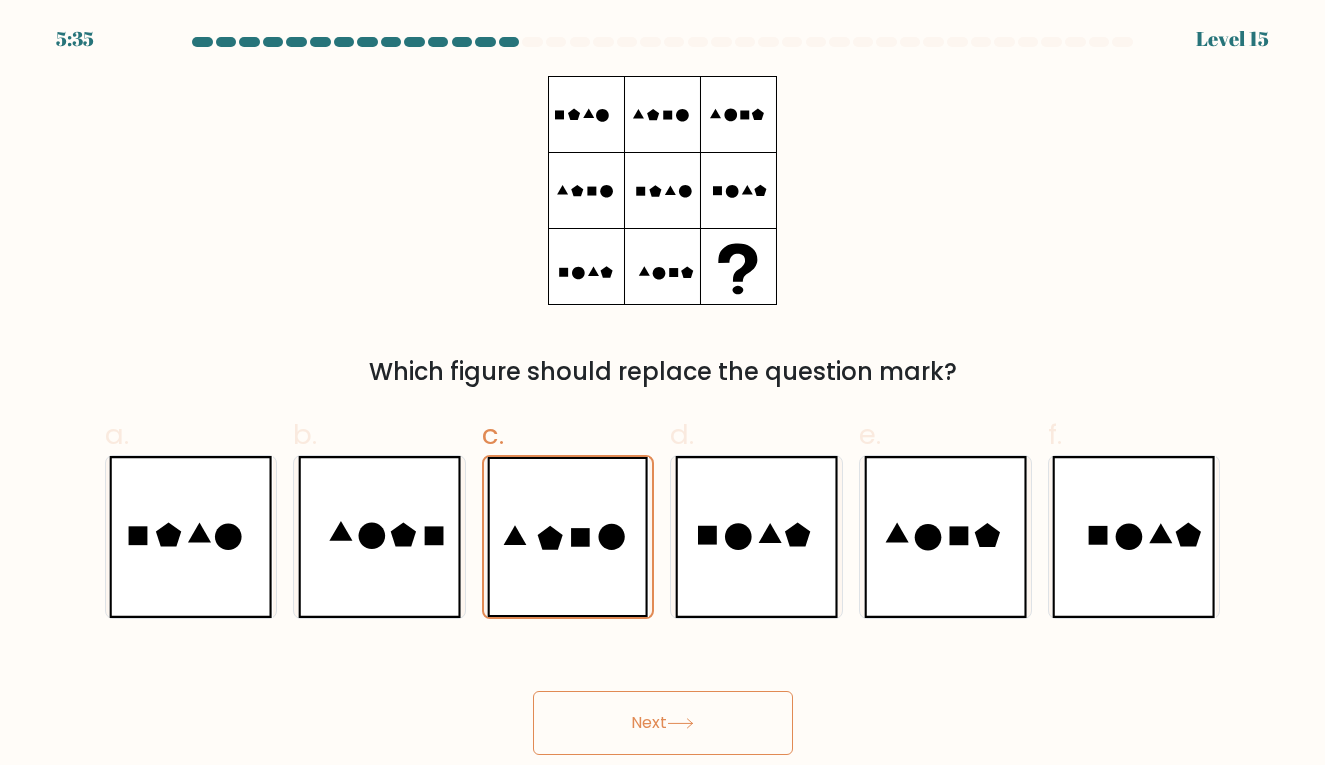 click on "Next" at bounding box center [663, 723] 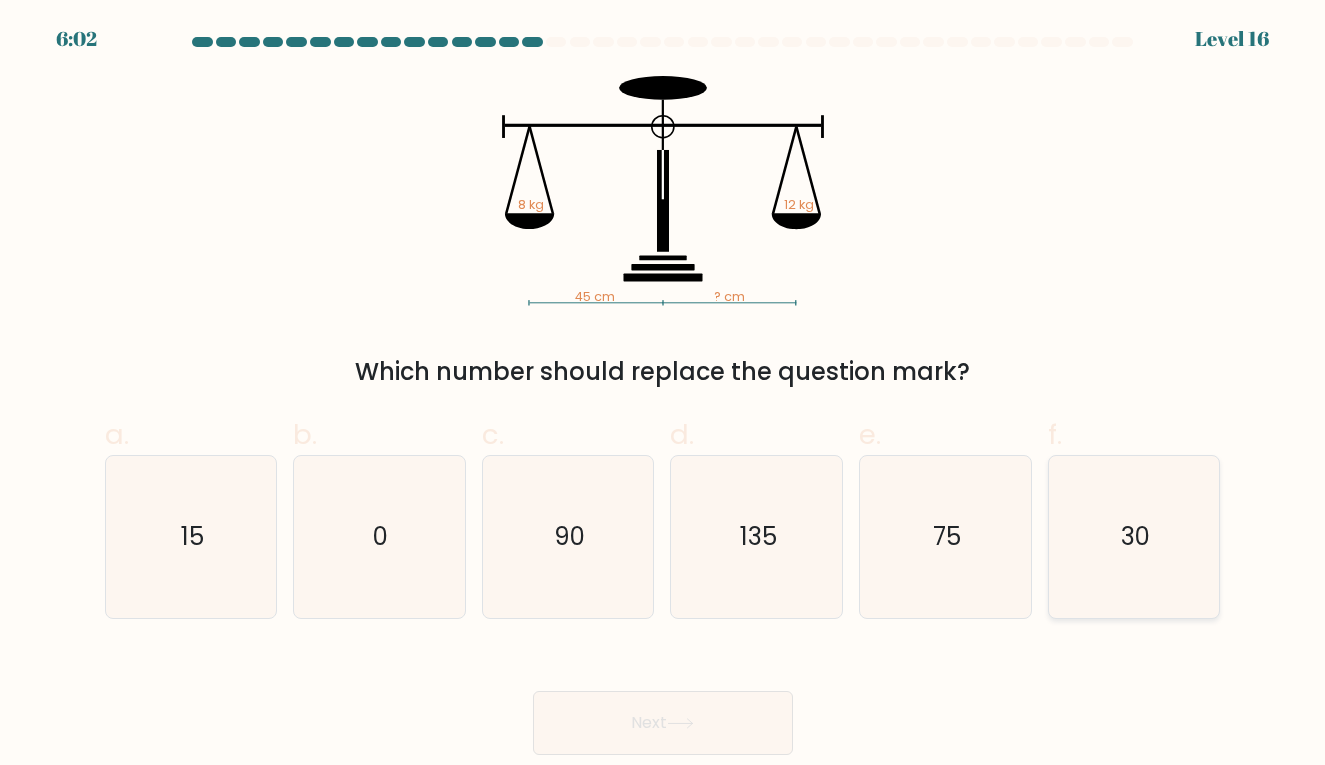 click on "30" 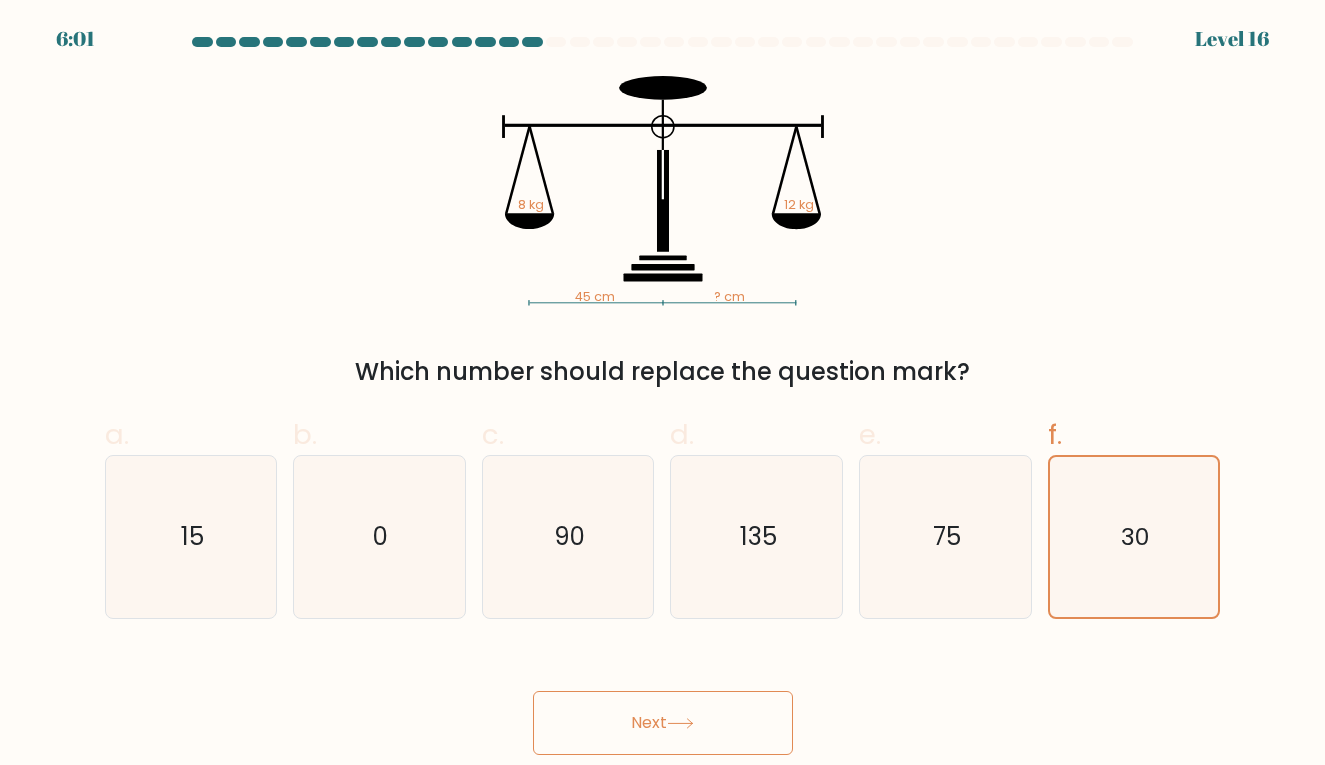 click on "Next" at bounding box center [663, 723] 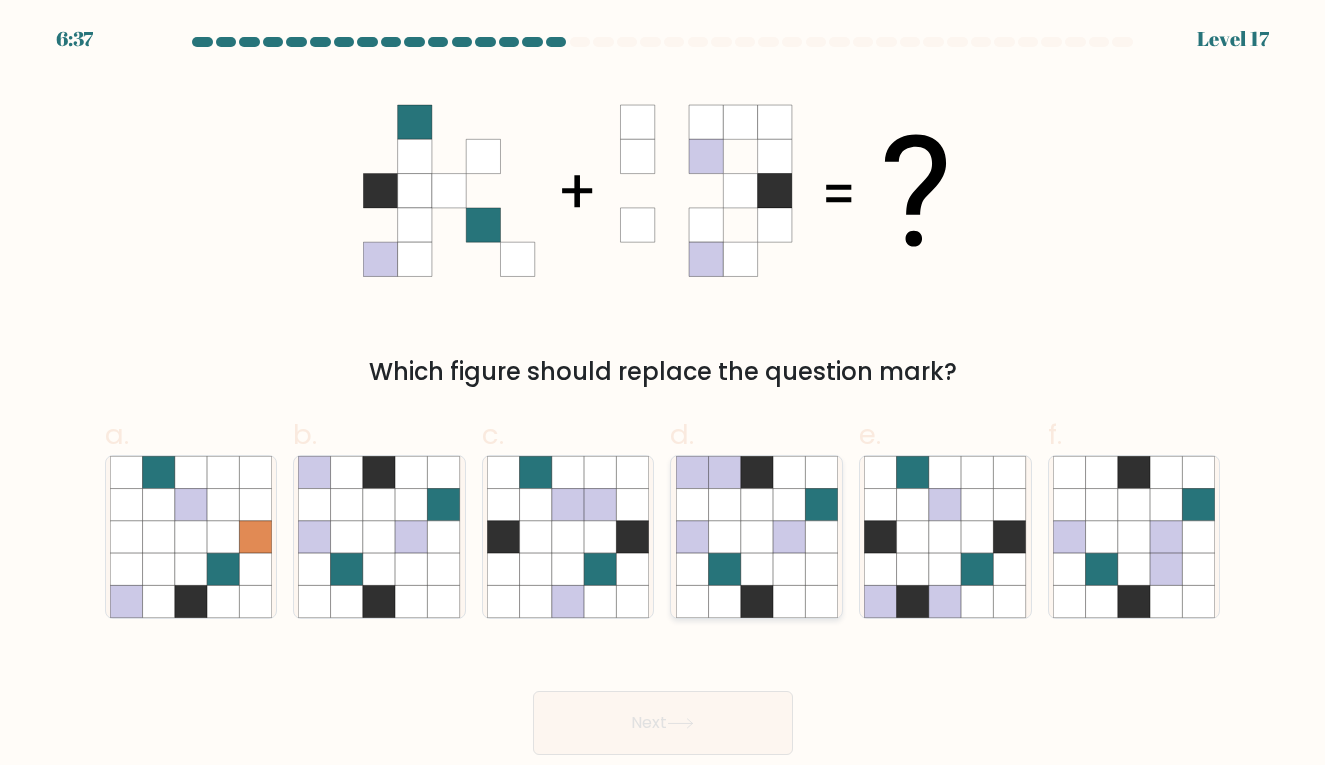 click 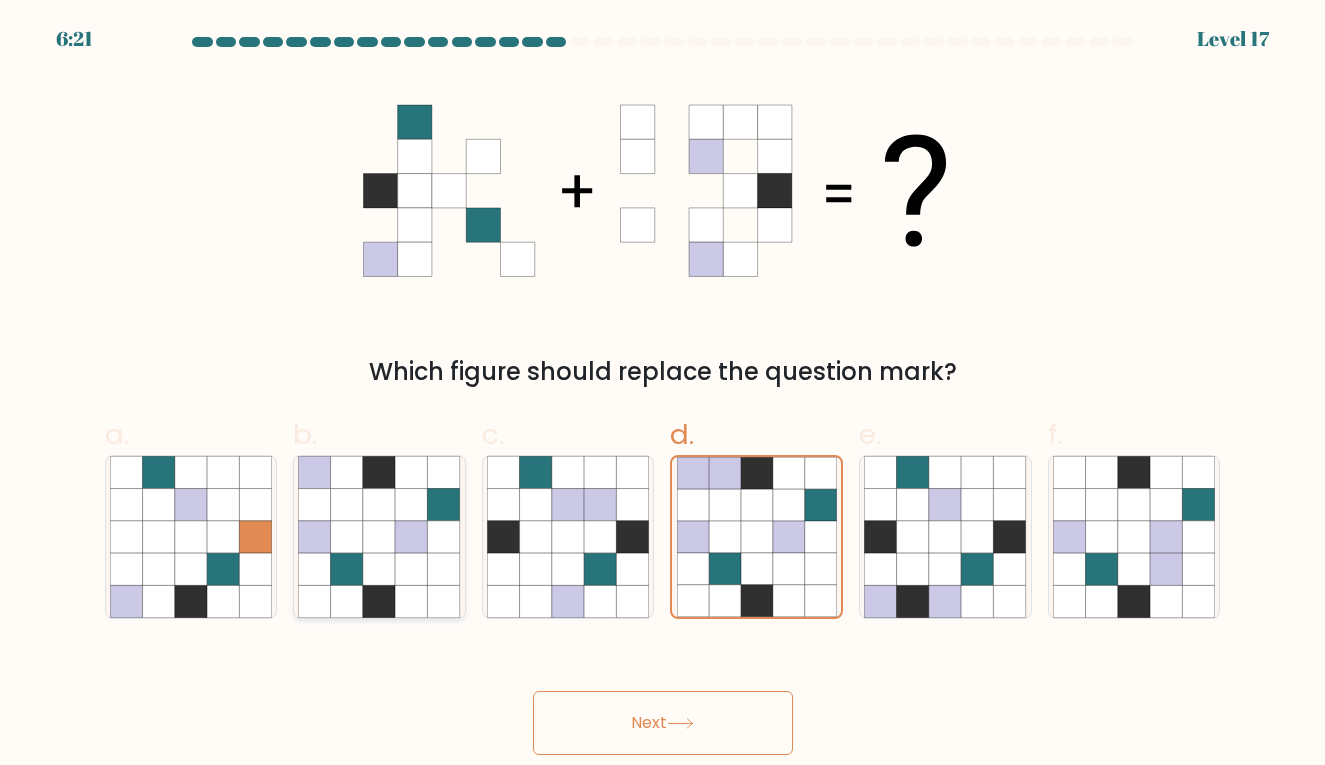 click 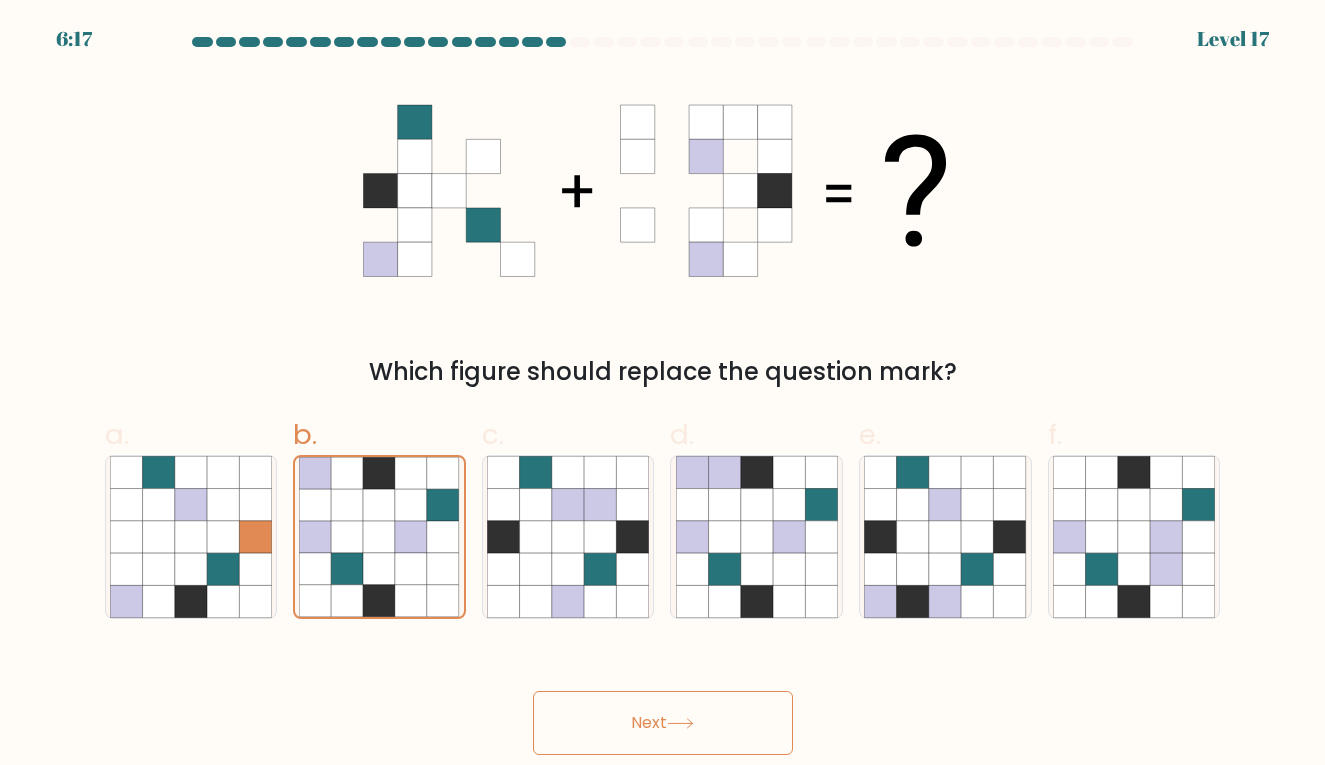click on "Next" at bounding box center (663, 723) 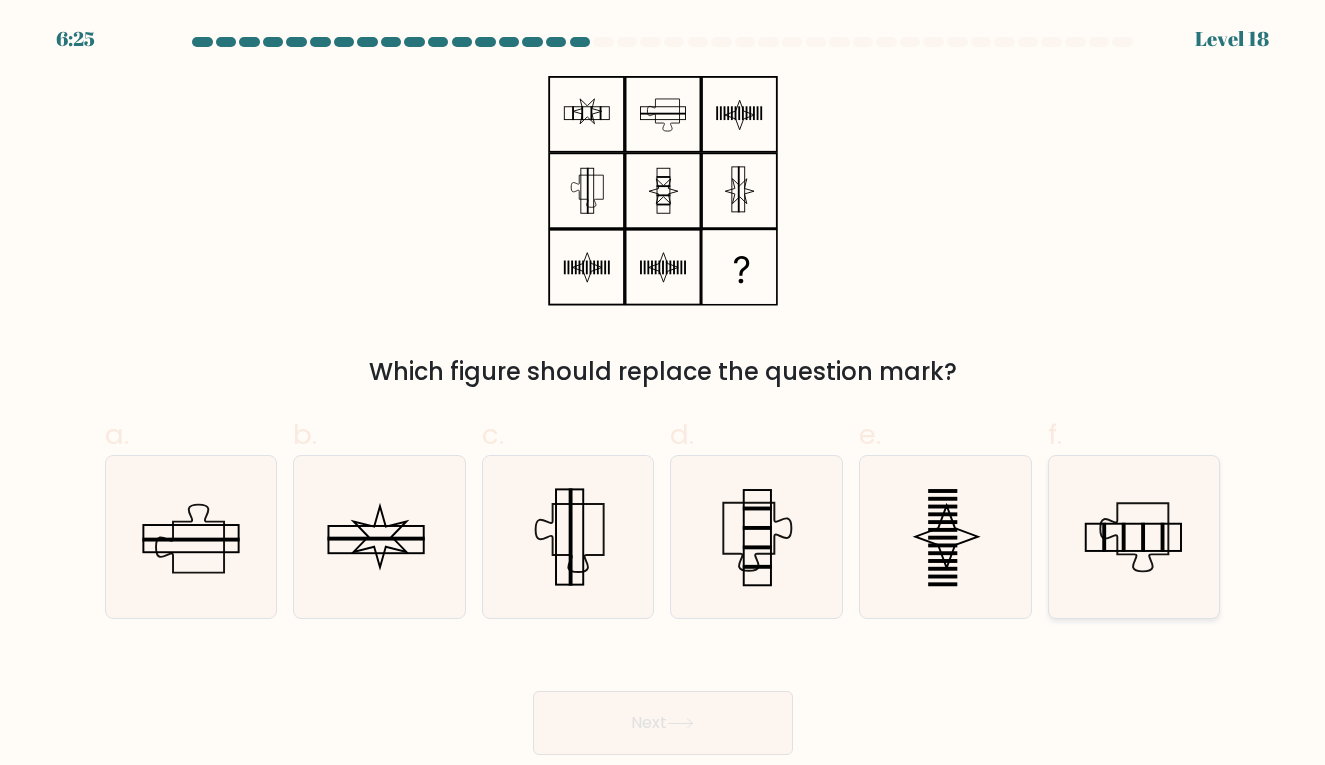 click 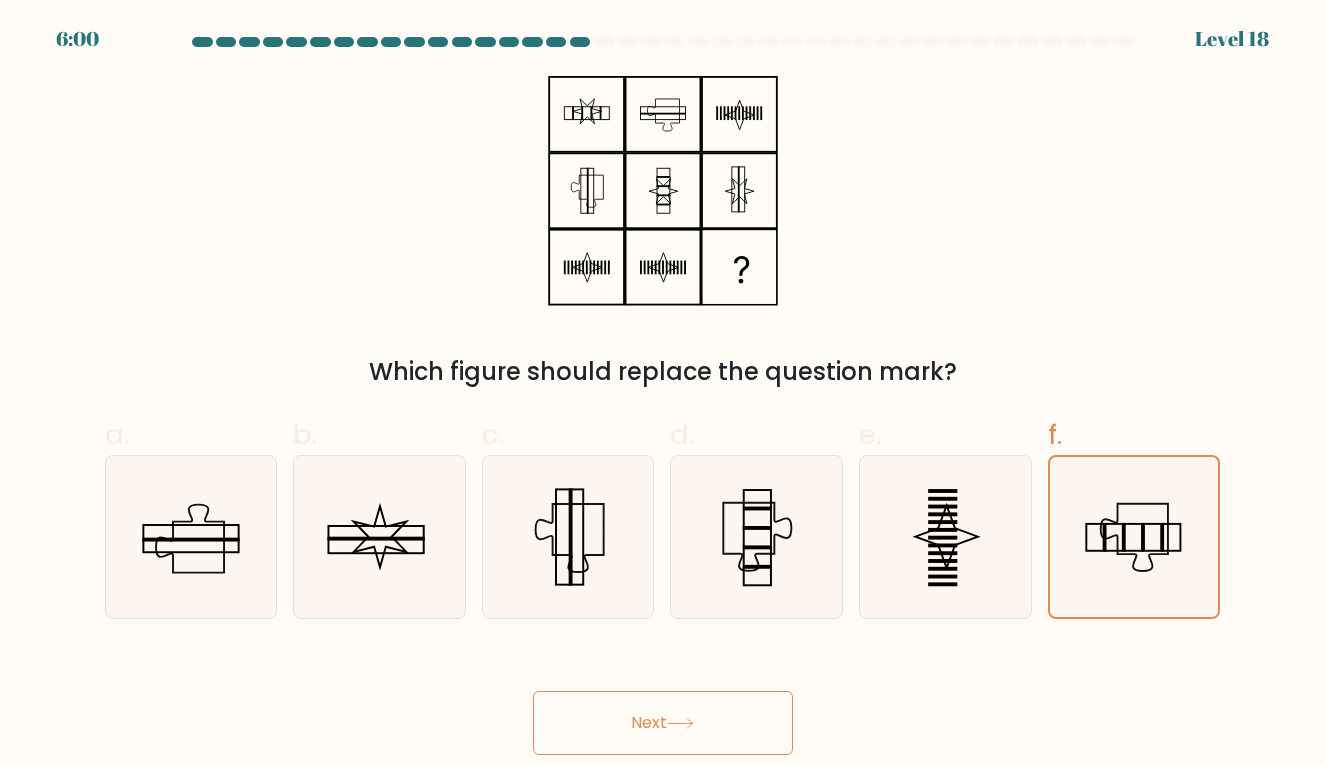 click on "Next" at bounding box center (663, 723) 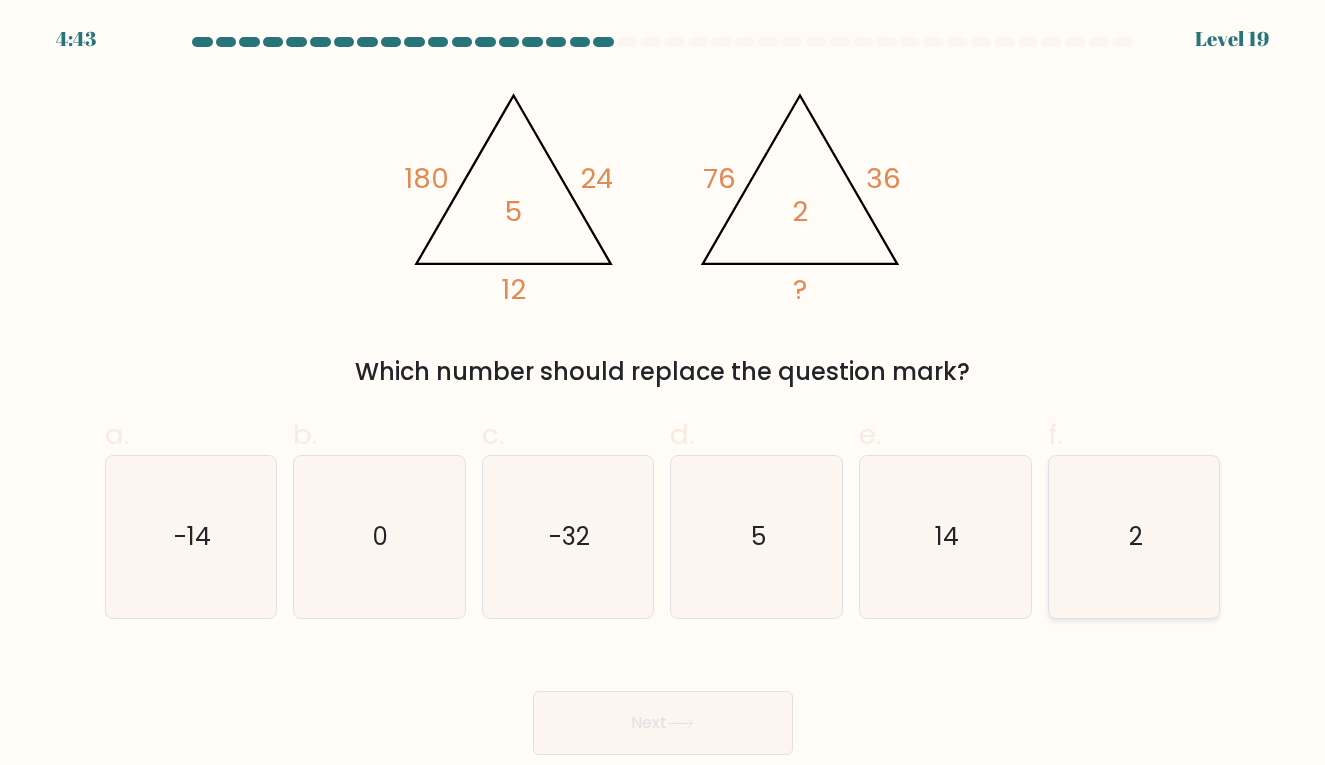click on "2" 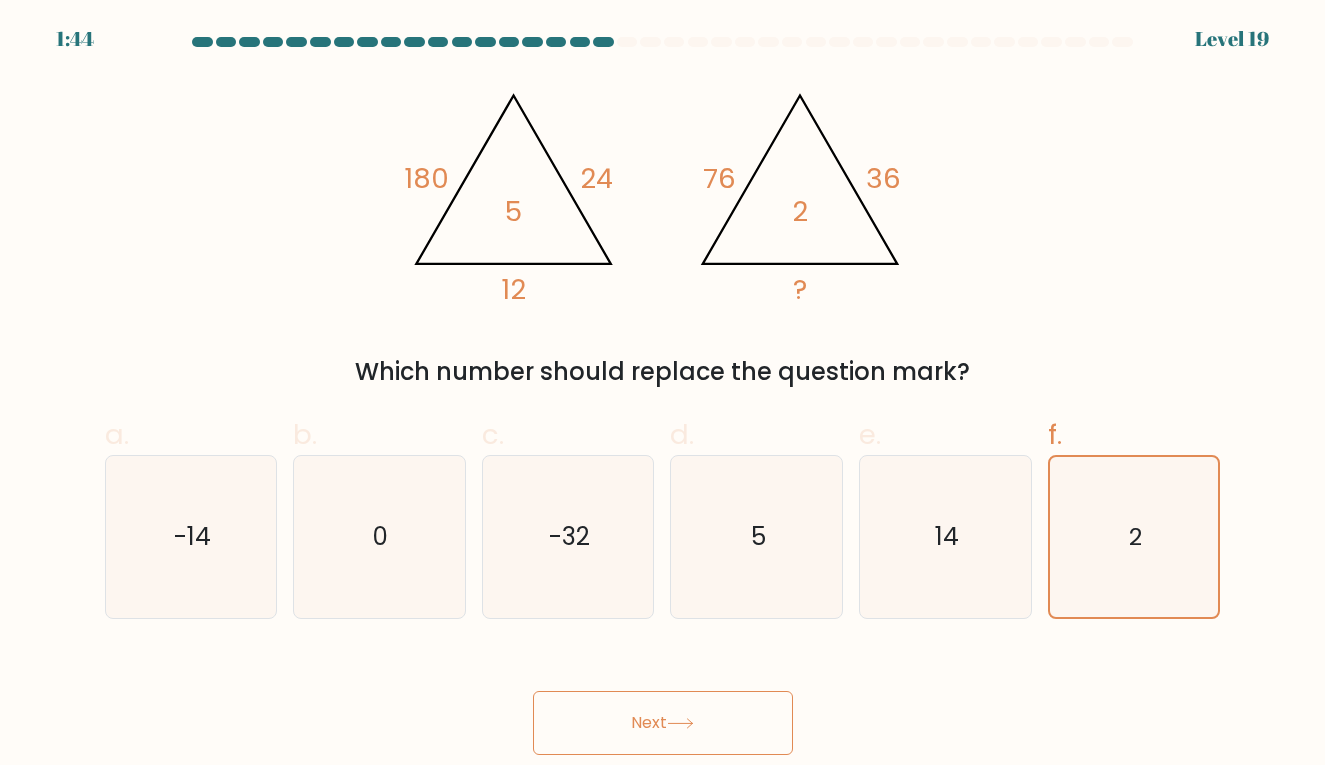click on "@import url('https://fonts.googleapis.com/css?family=Abril+Fatface:400,100,100italic,300,300italic,400italic,500,500italic,700,700italic,900,900italic');                        180       24       12       5                                       @import url('https://fonts.googleapis.com/css?family=Abril+Fatface:400,100,100italic,300,300italic,400italic,500,500italic,700,700italic,900,900italic');                        76       36       ?       2
Which number should replace the question mark?" at bounding box center (663, 233) 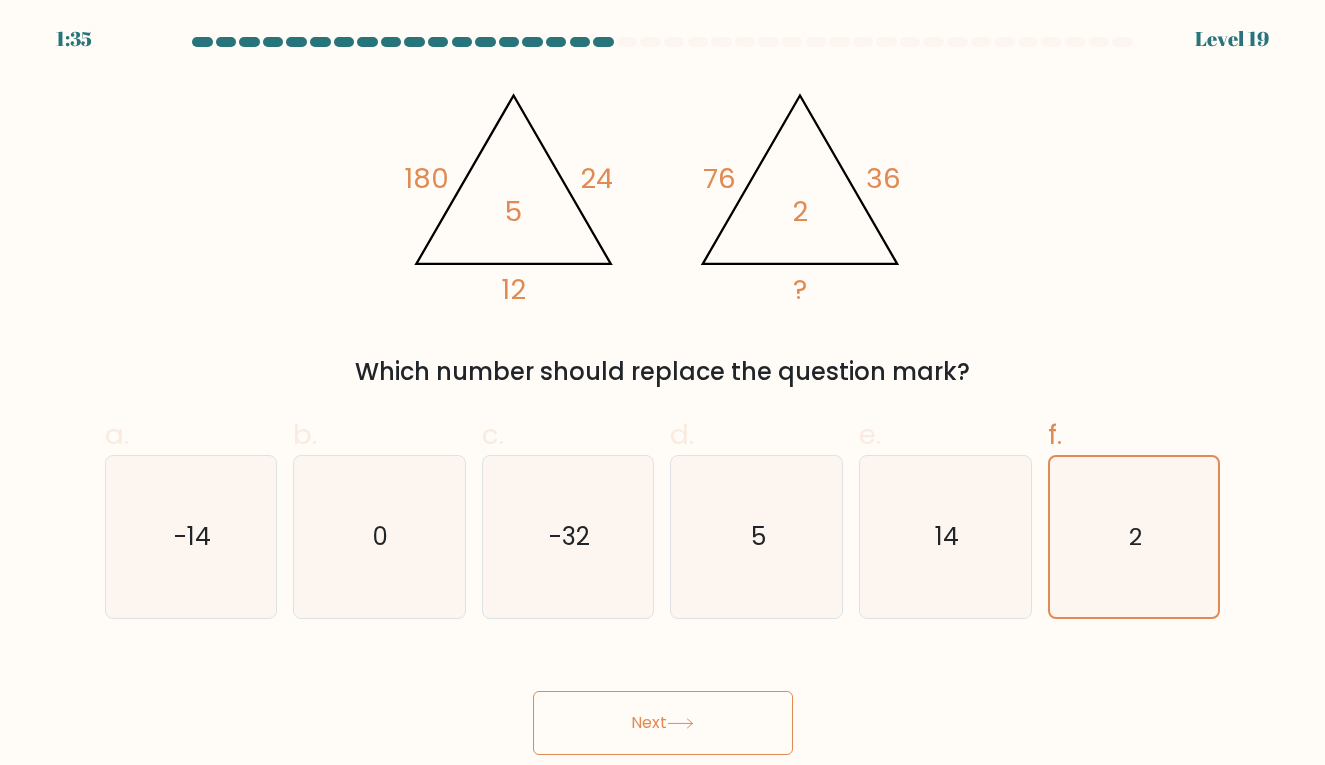 click on "Next" at bounding box center [663, 723] 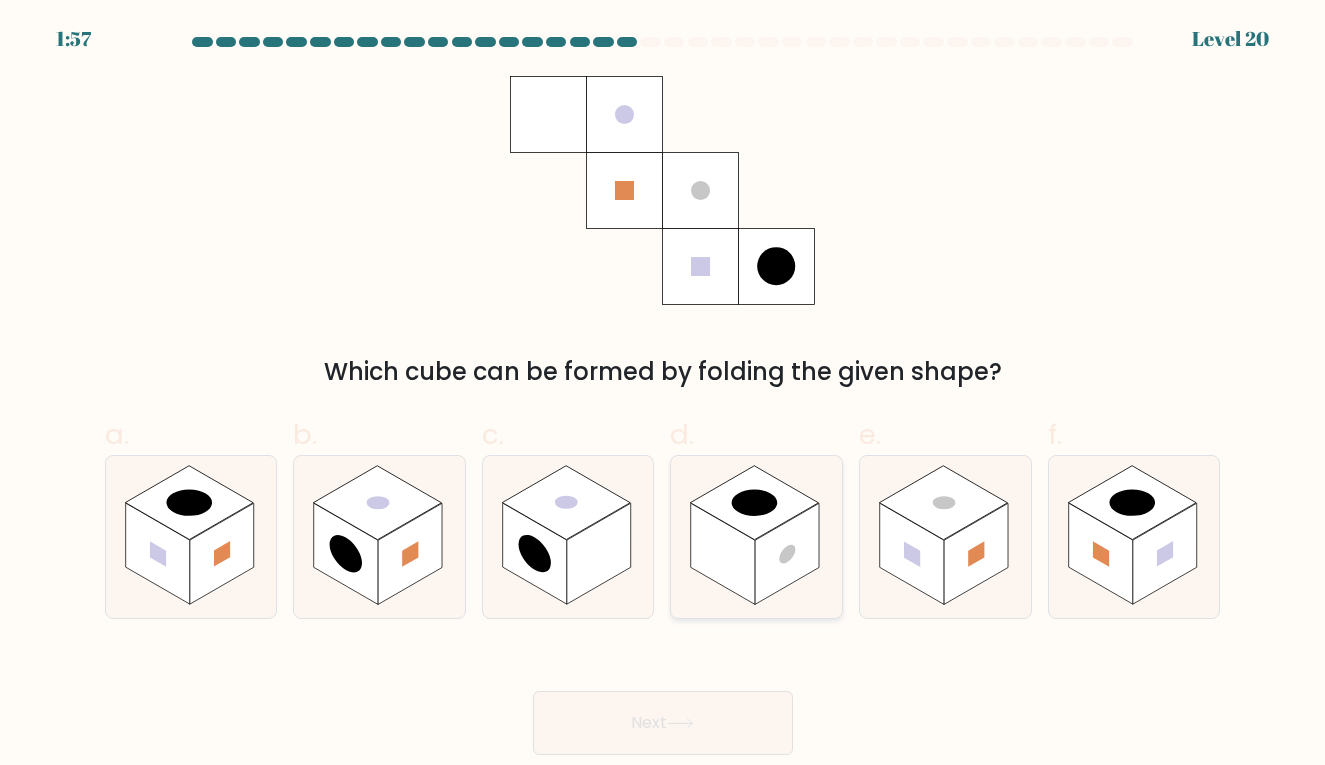 click 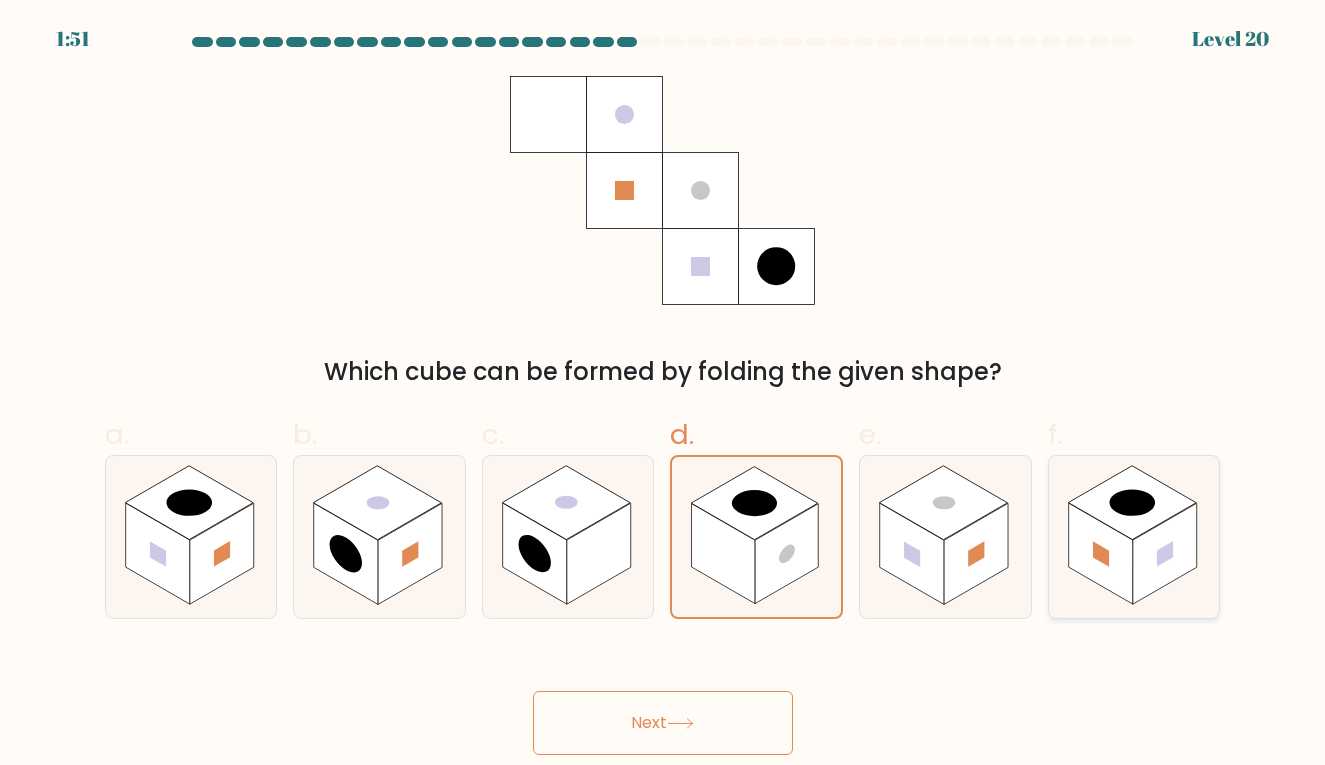 click 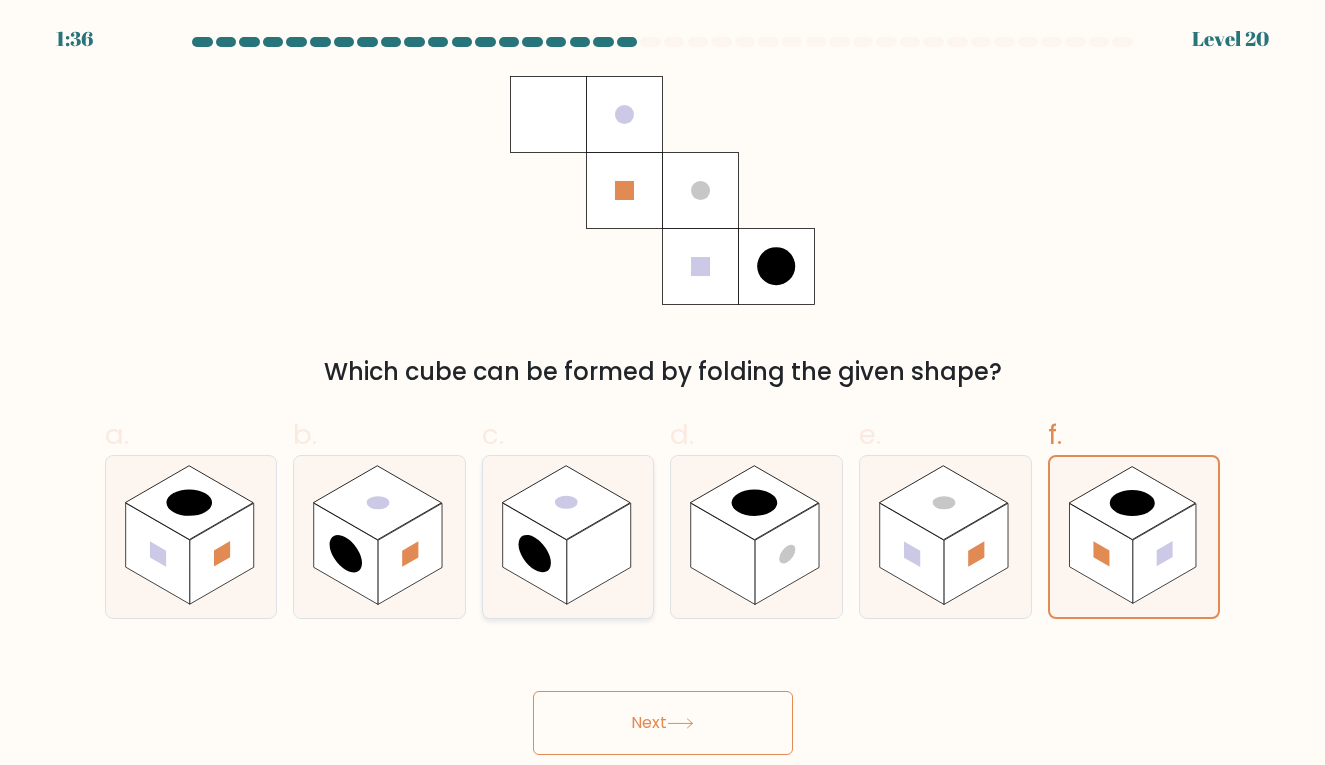 click 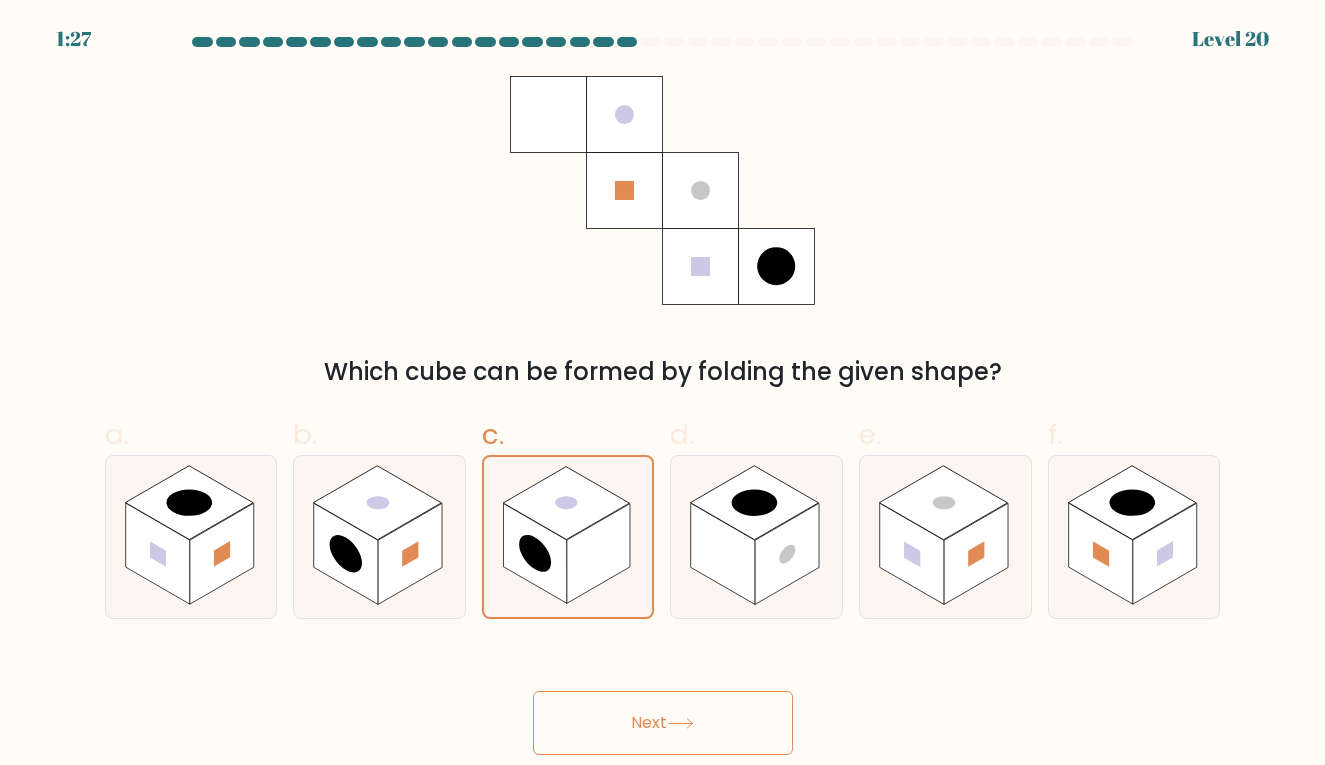click on "Next" at bounding box center [663, 723] 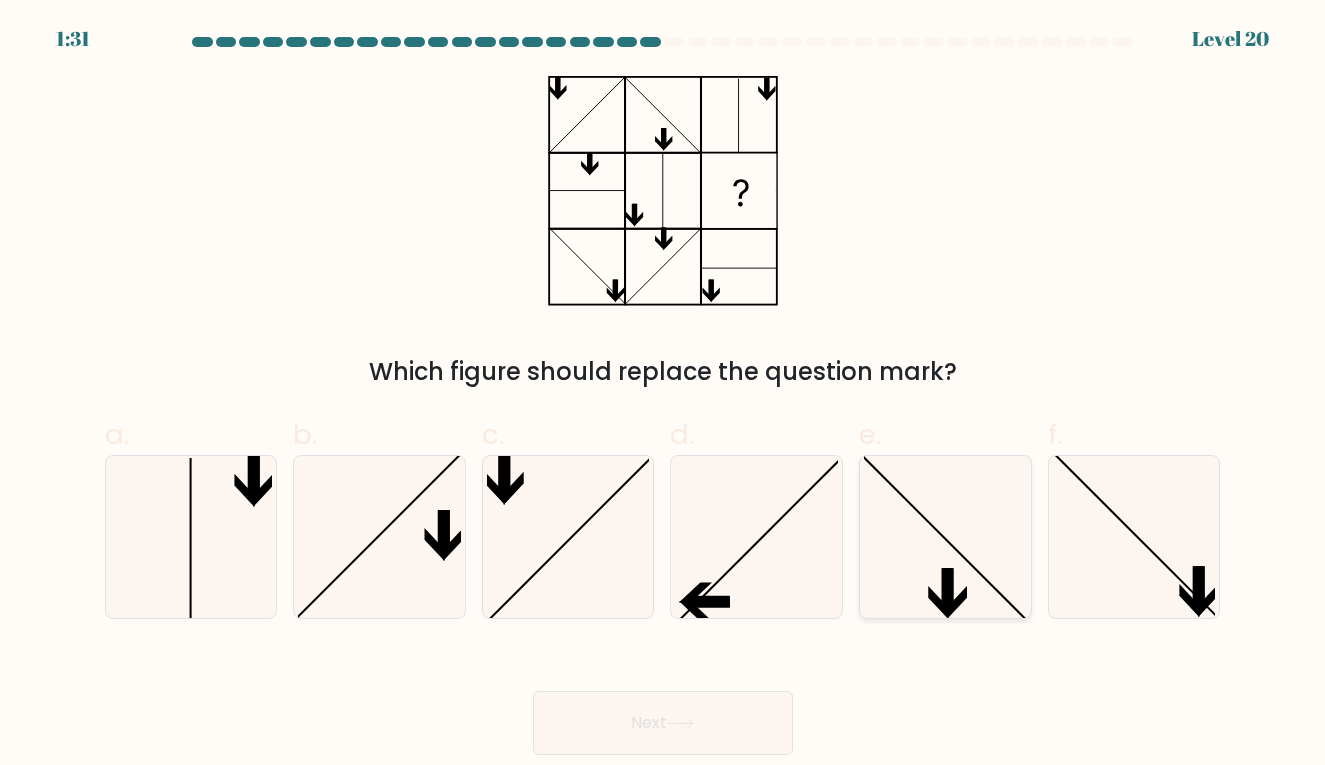 click 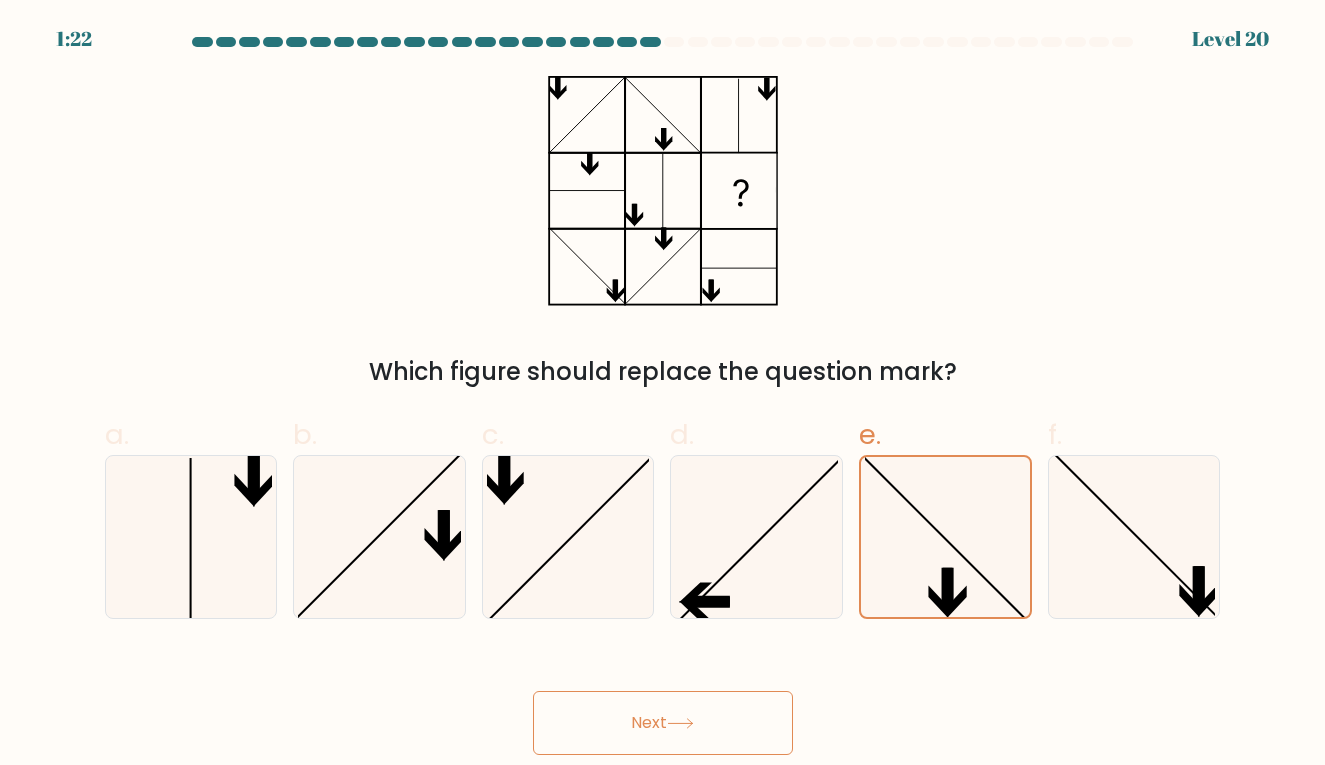 click on "Next" at bounding box center [663, 723] 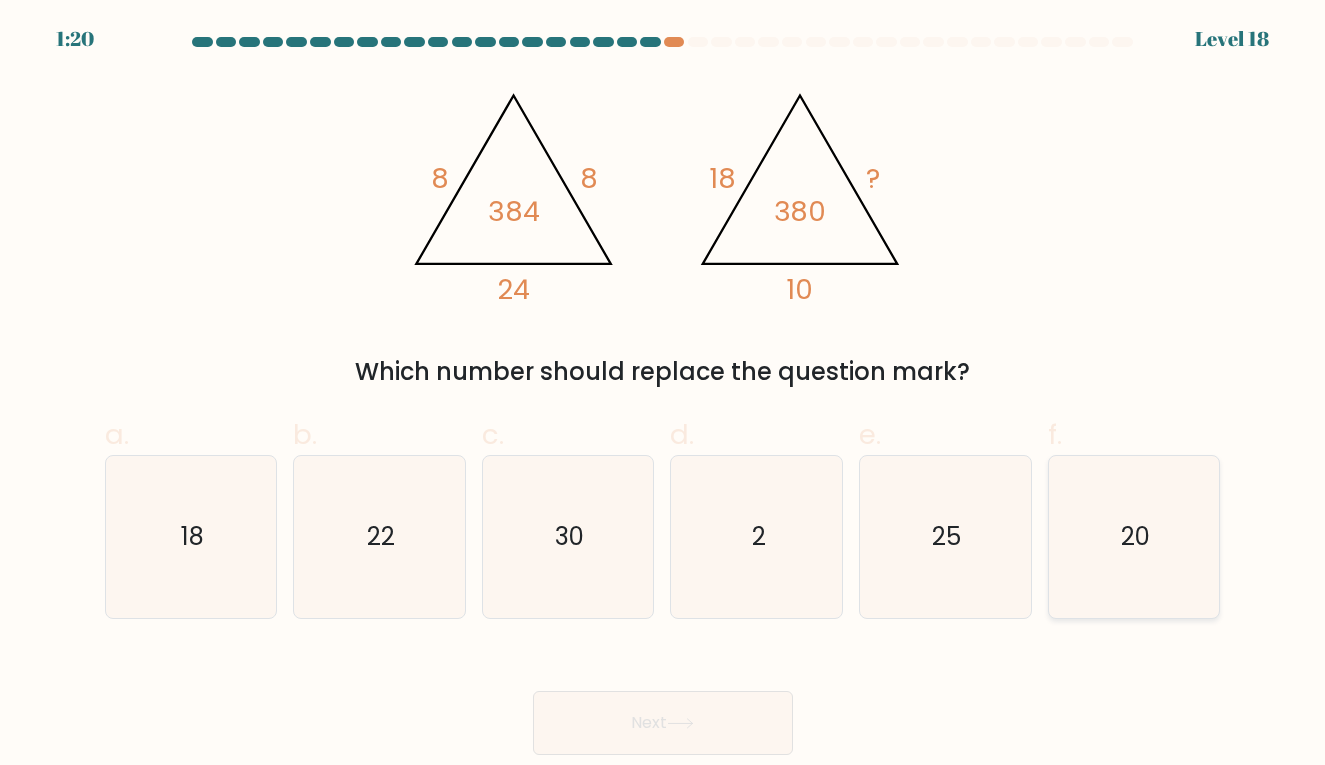 click on "20" 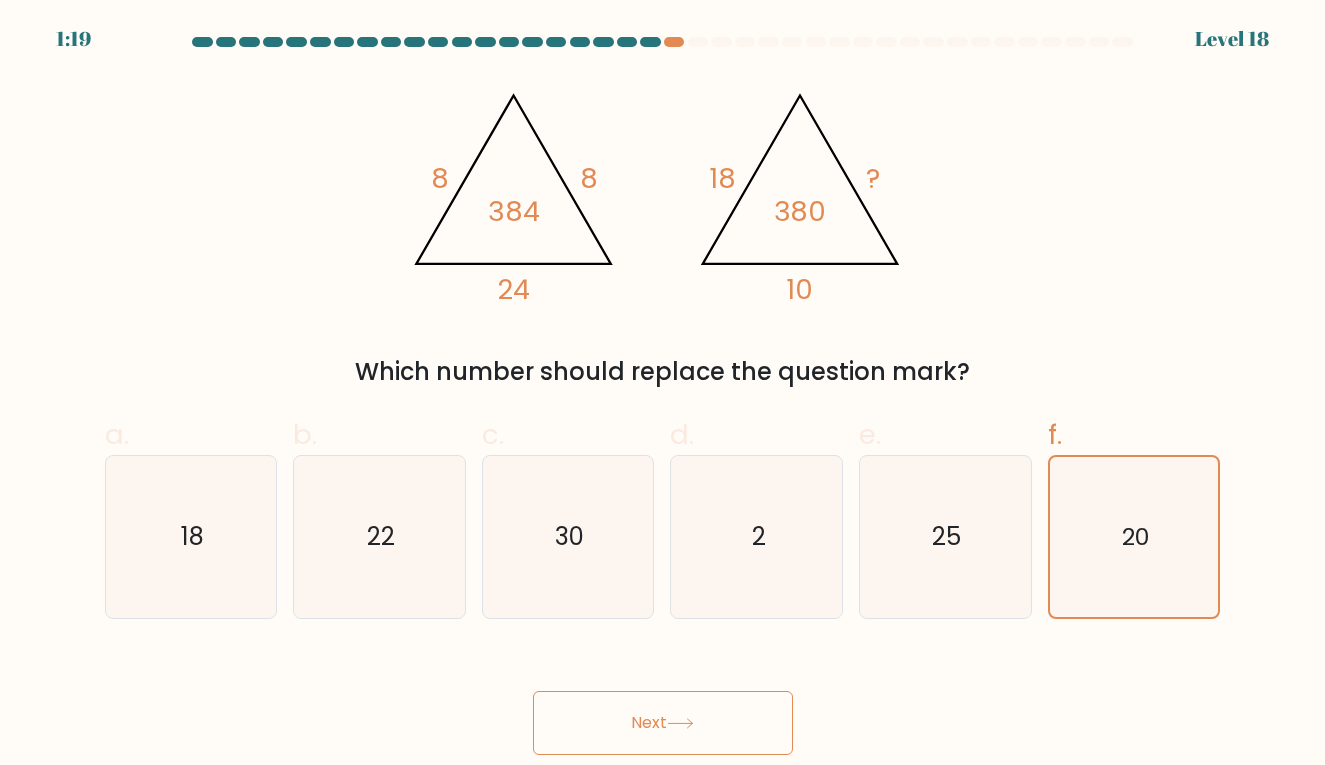 click on "Next" at bounding box center [663, 723] 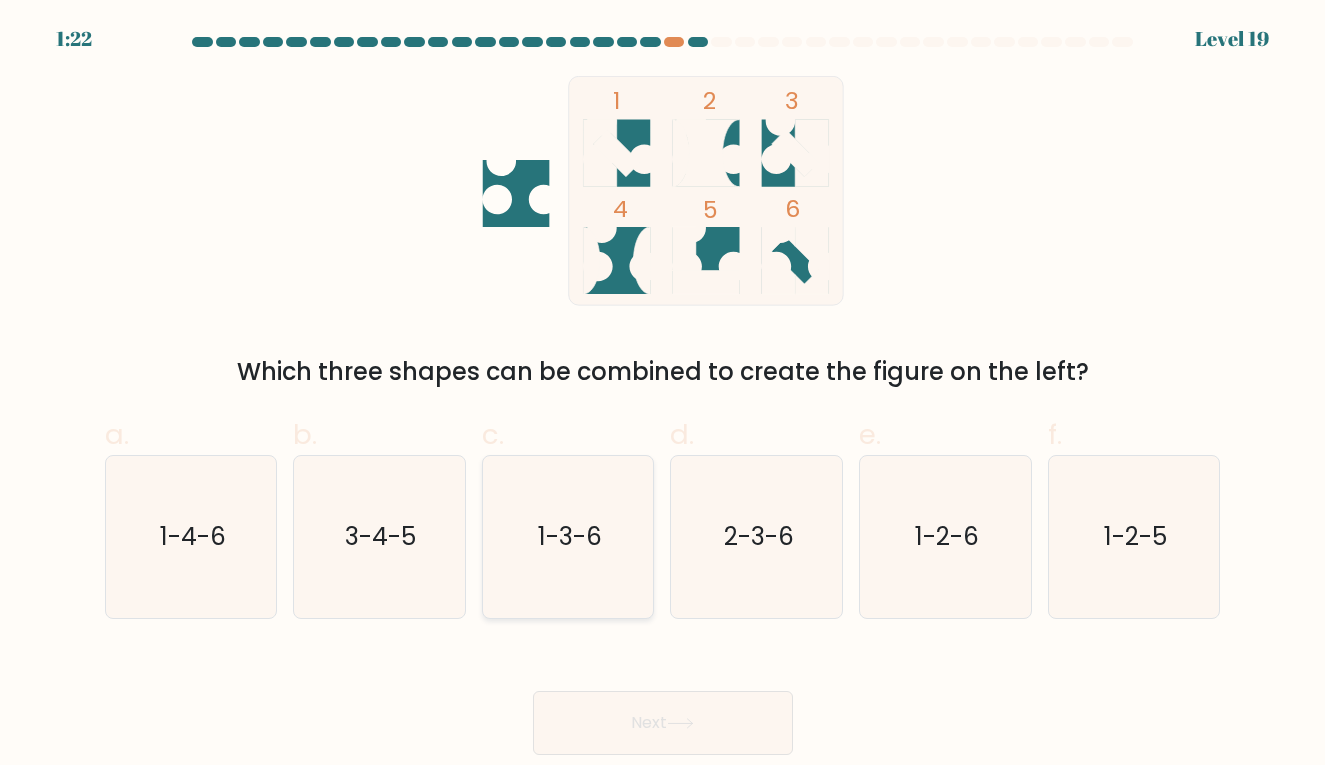 click on "1-3-6" 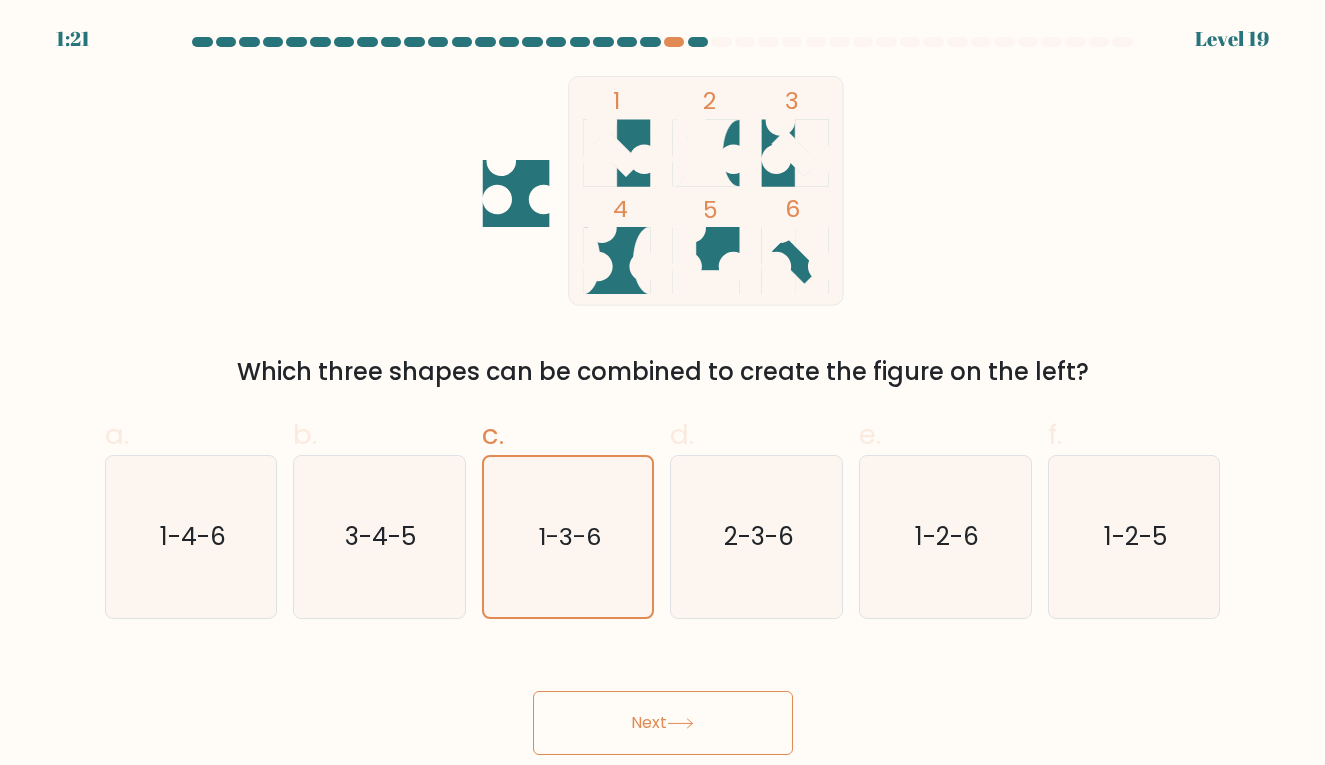 click on "Next" at bounding box center [663, 723] 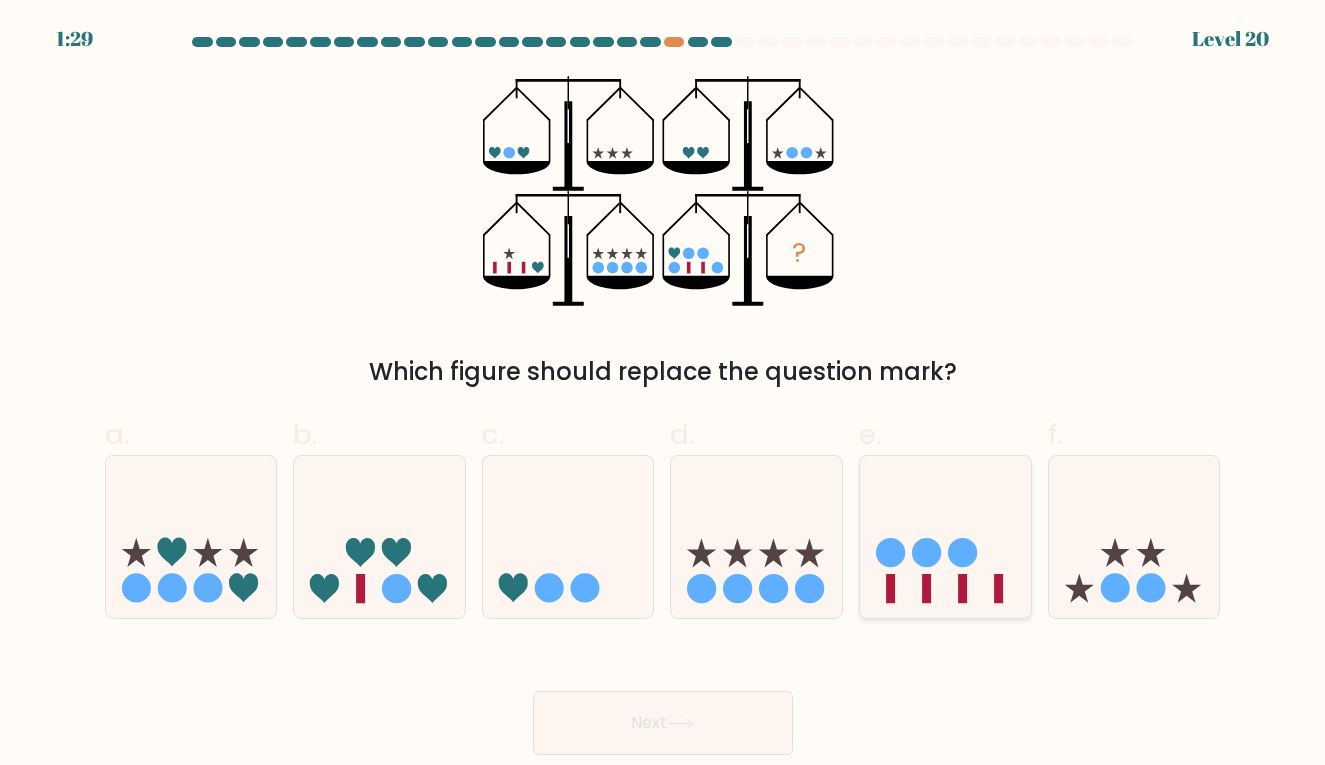 click 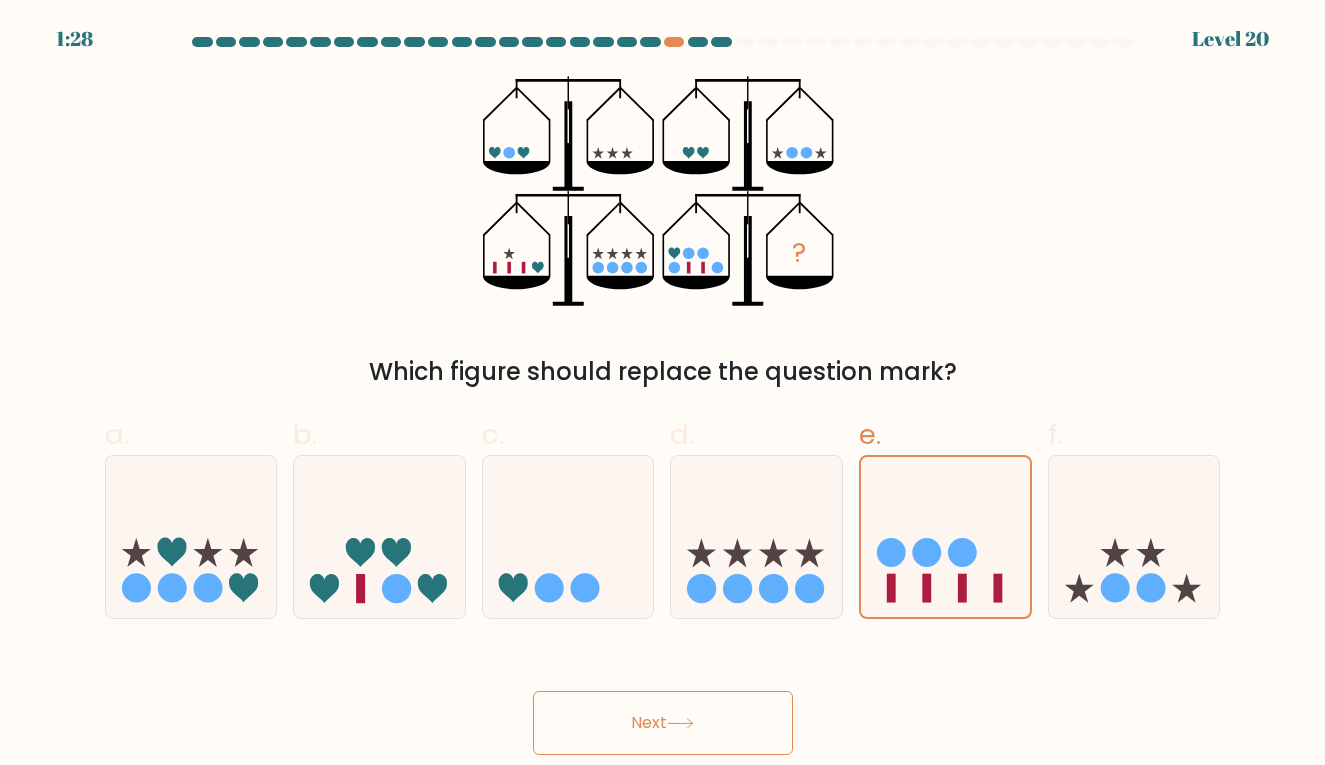 click on "Next" at bounding box center (663, 723) 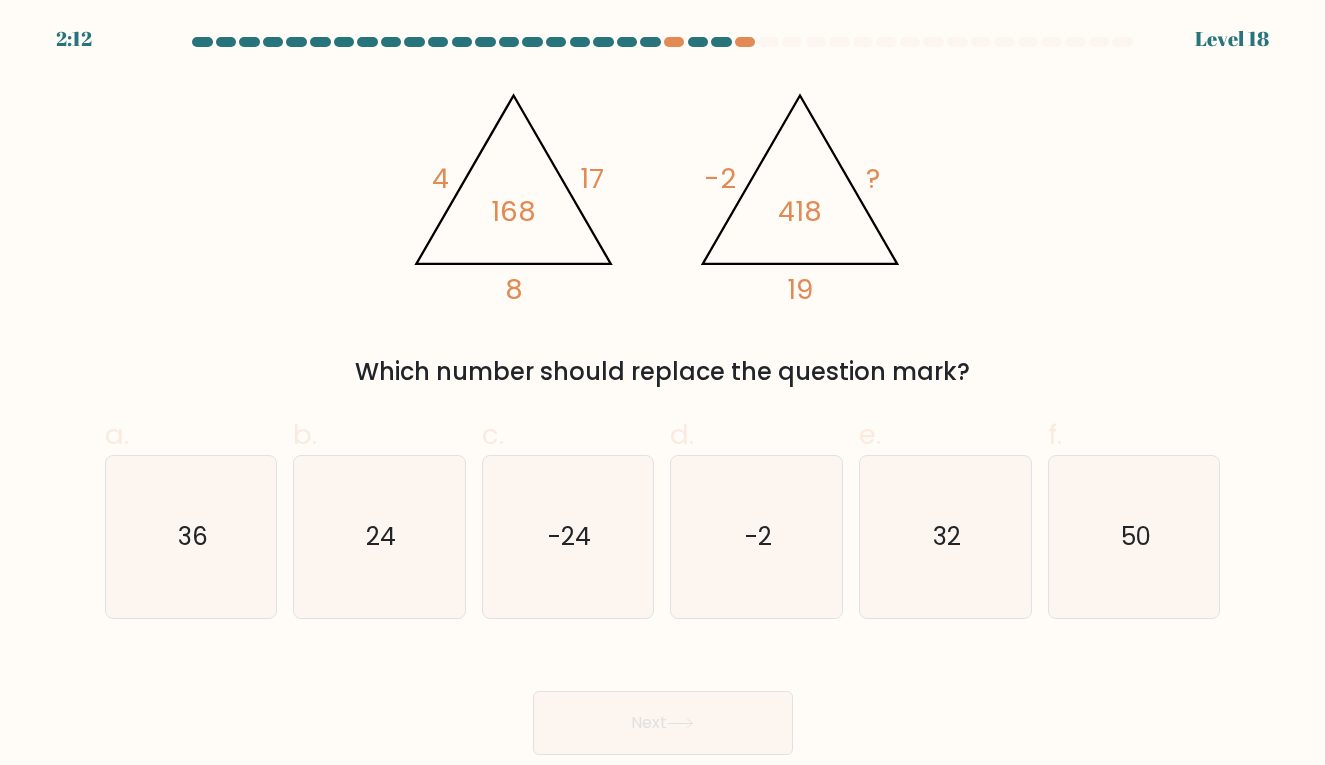 click at bounding box center (662, 396) 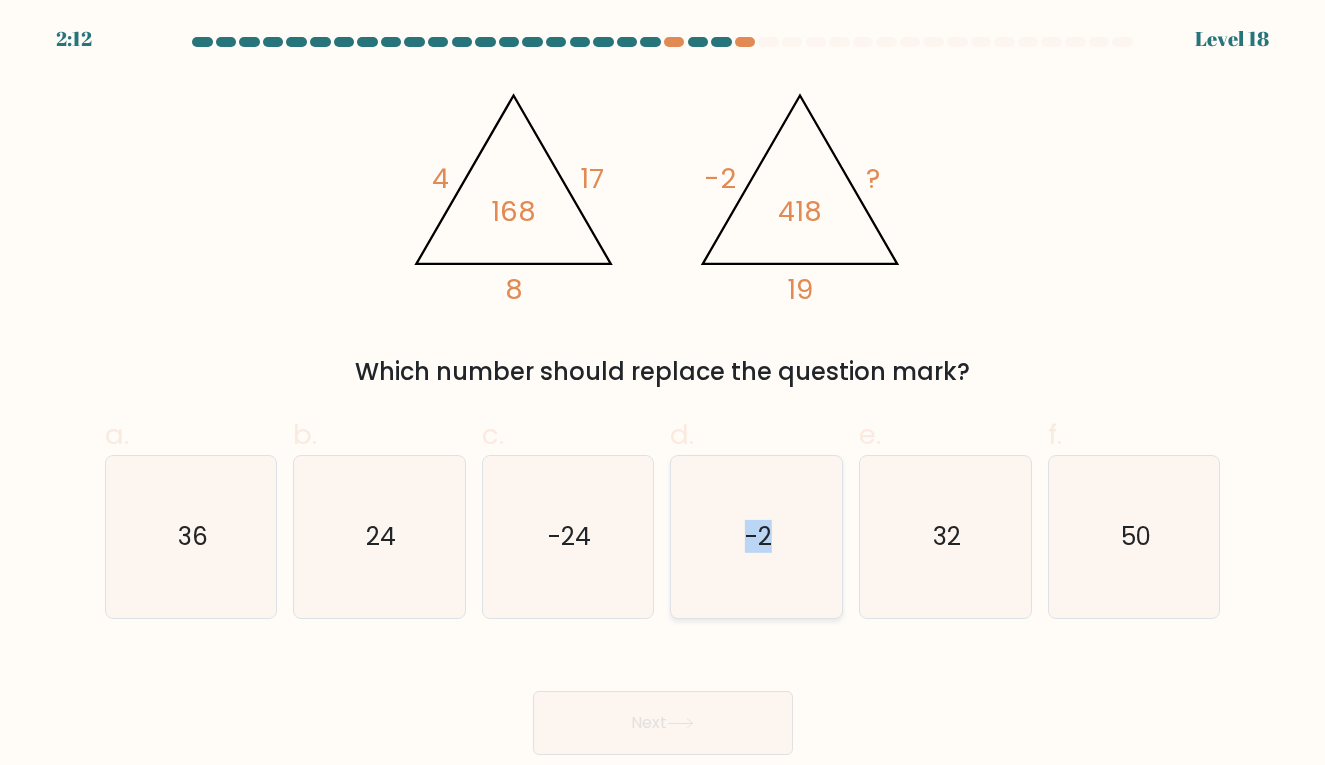 click on "-2" at bounding box center [756, 537] 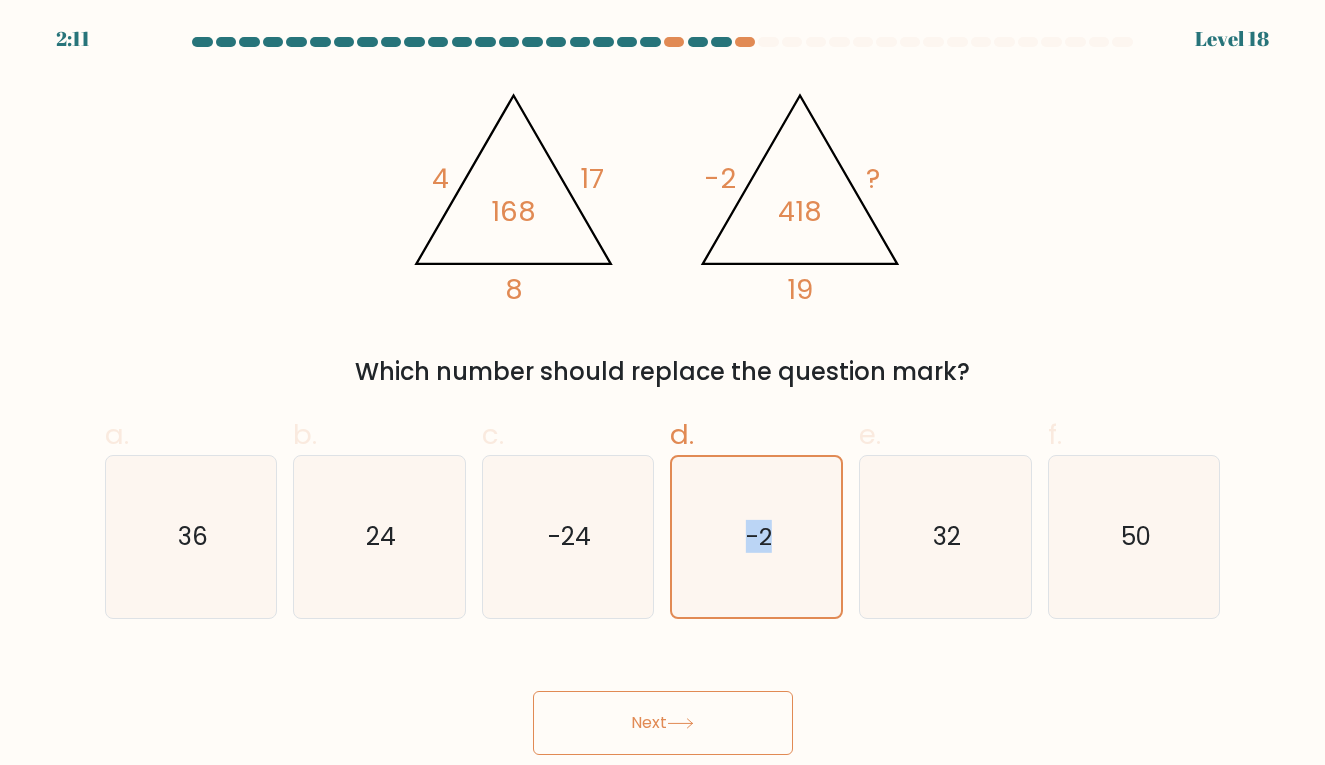 click on "Next" at bounding box center (663, 723) 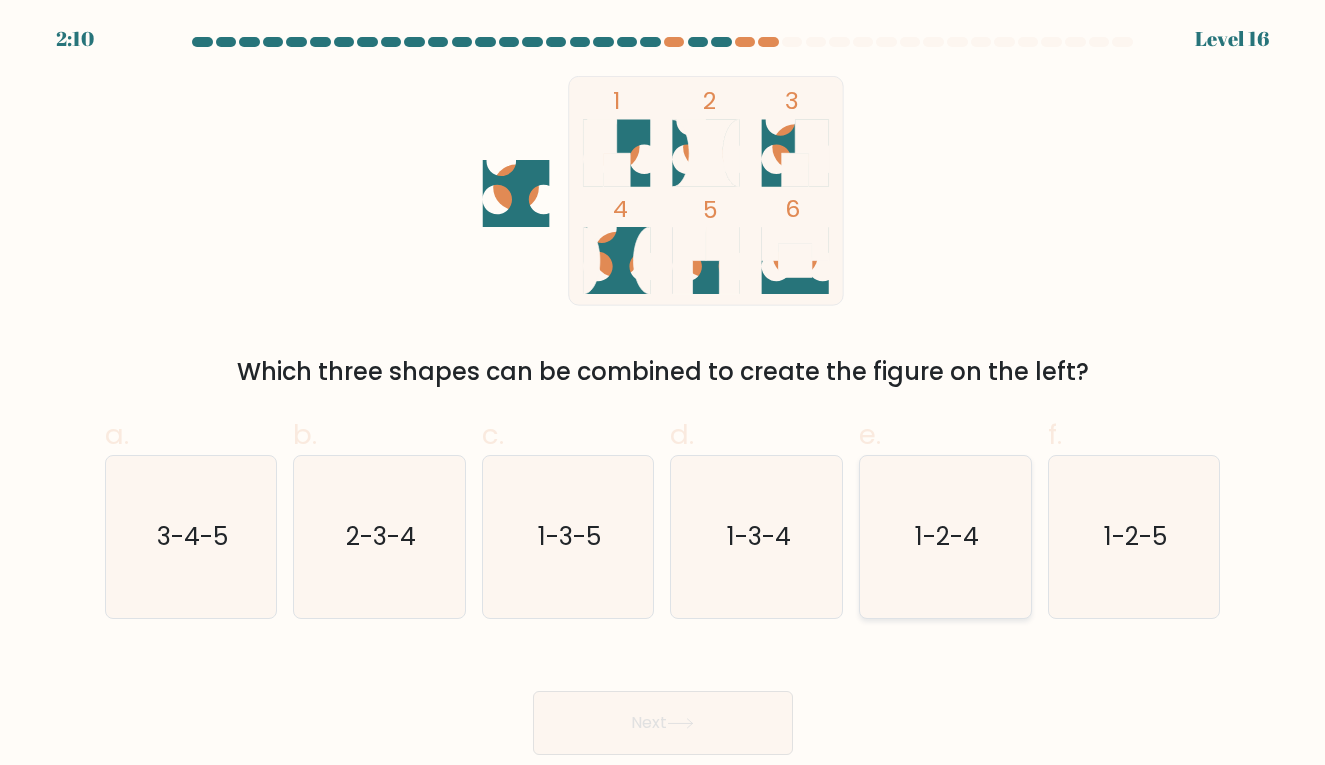 click on "1-2-4" 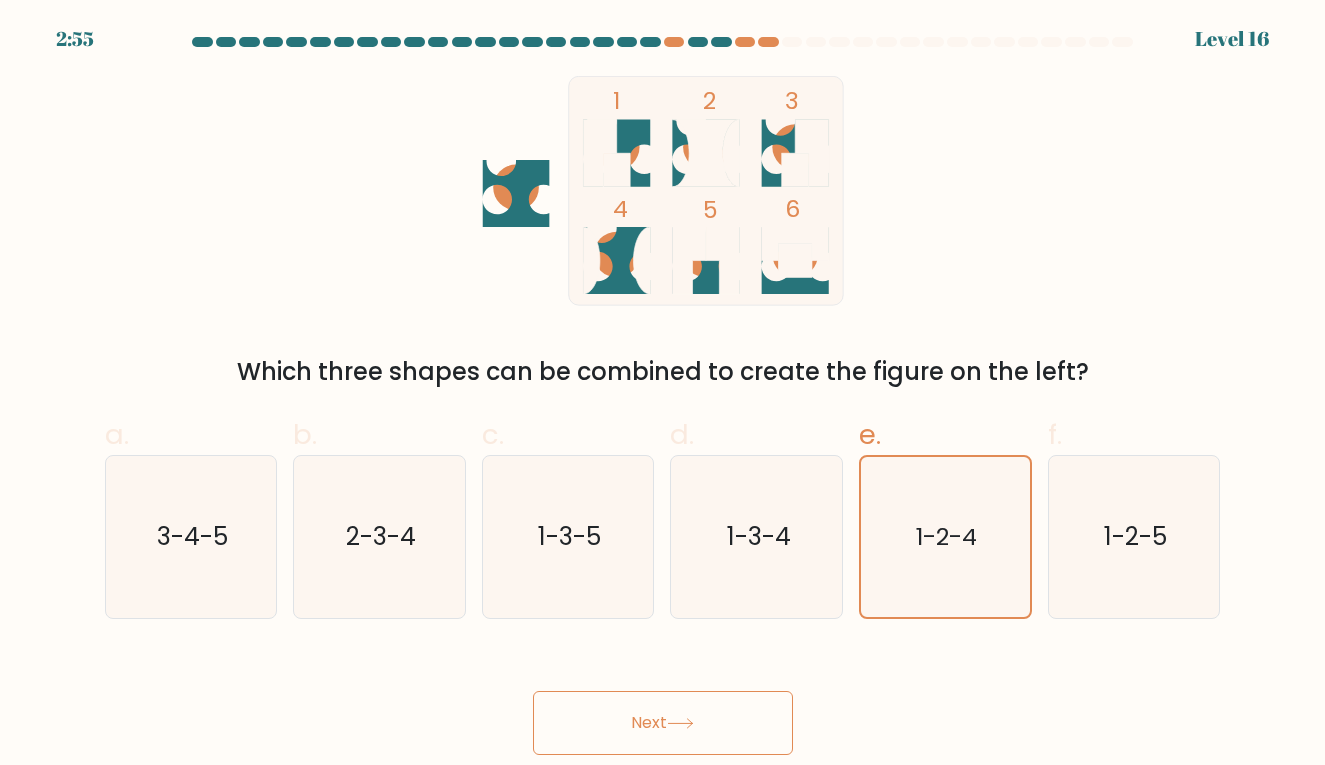 click on "Next" at bounding box center (663, 723) 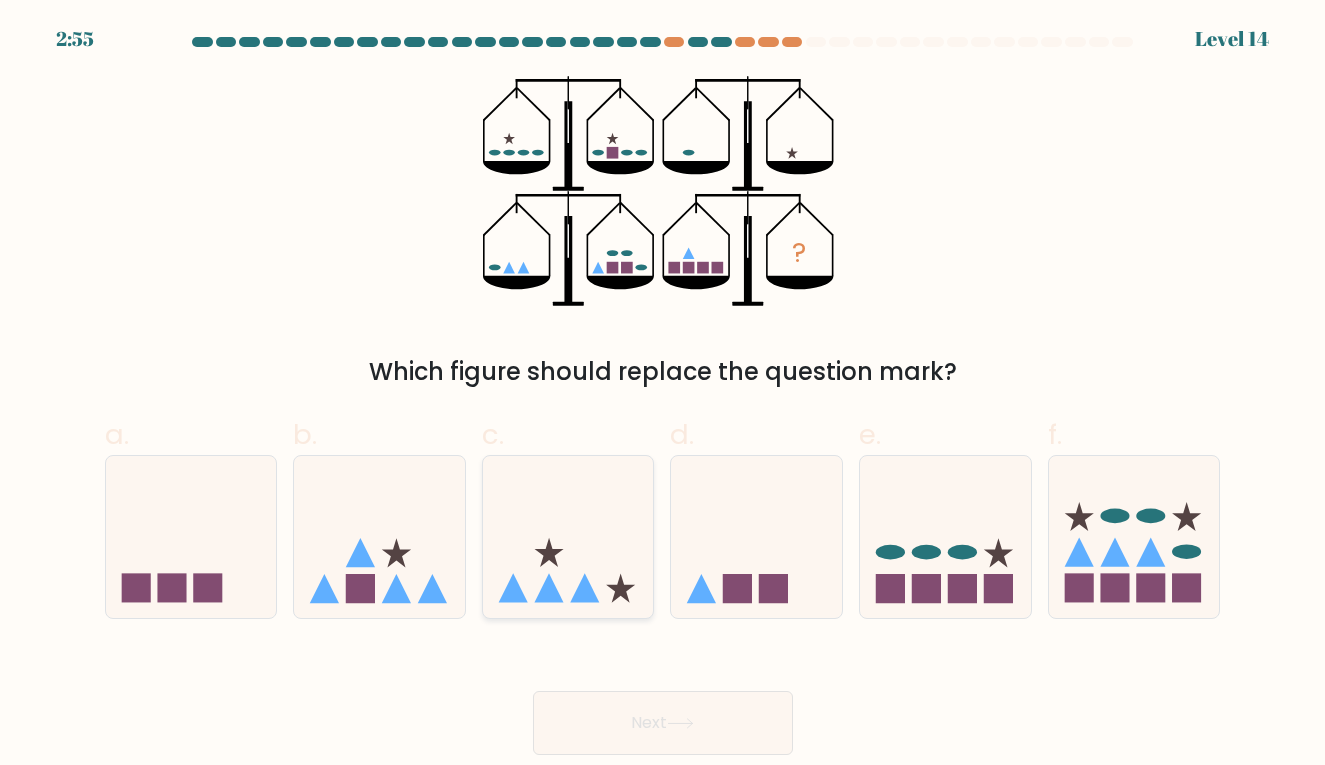 click 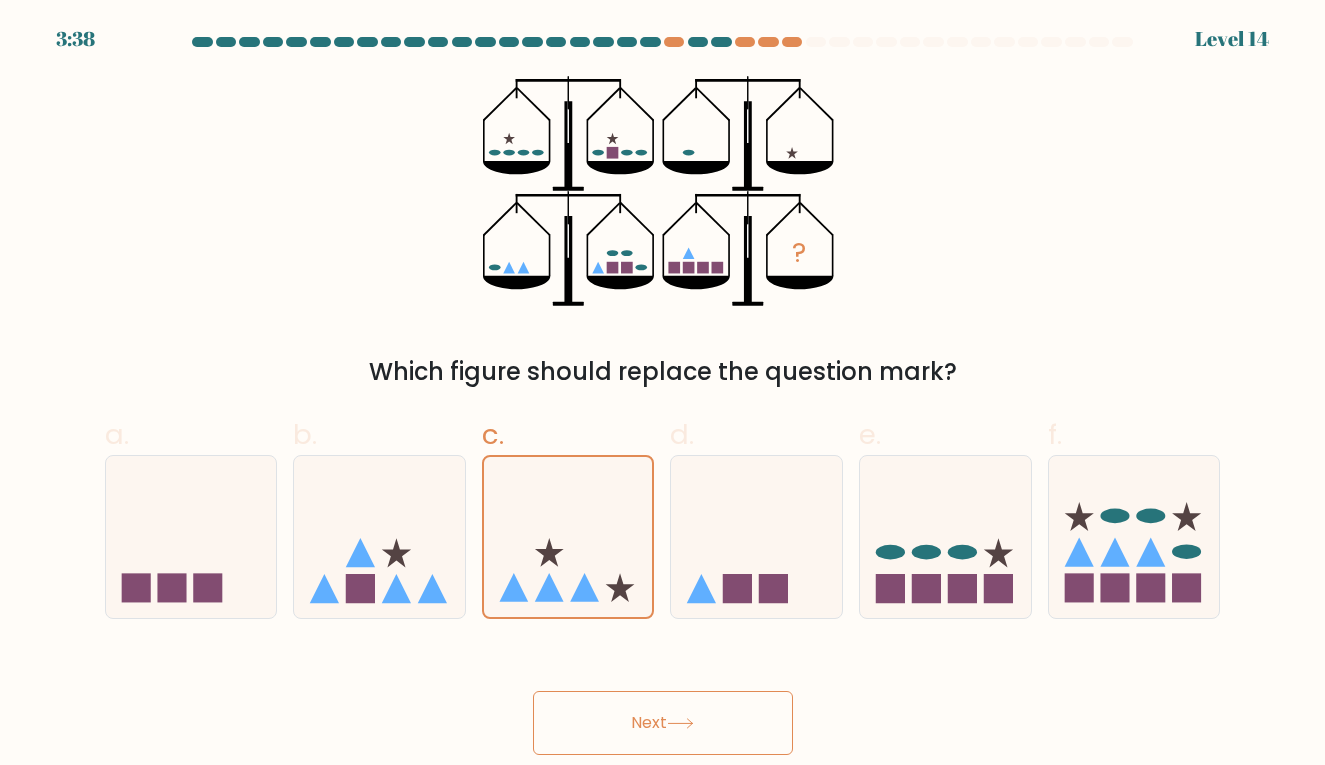 click on "Next" at bounding box center (663, 723) 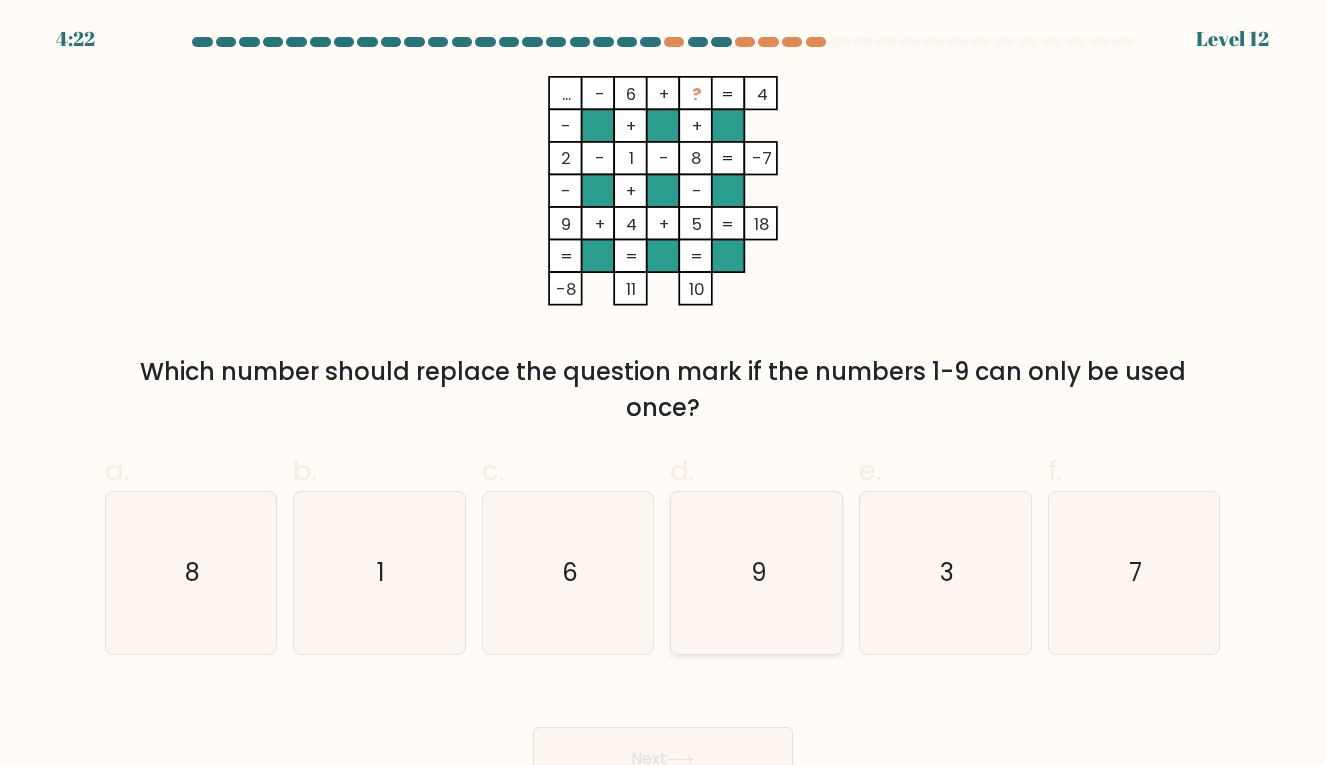 click on "9" 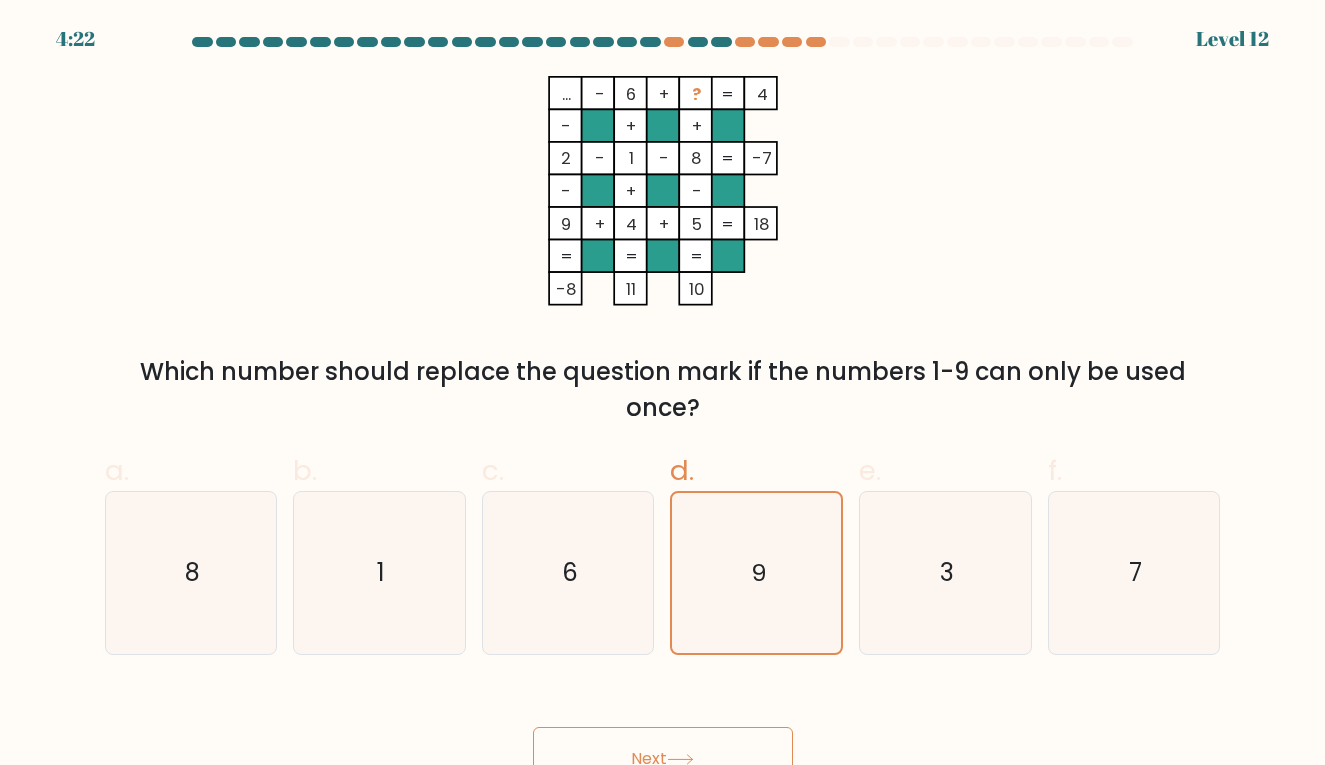 click on "Next" at bounding box center [663, 759] 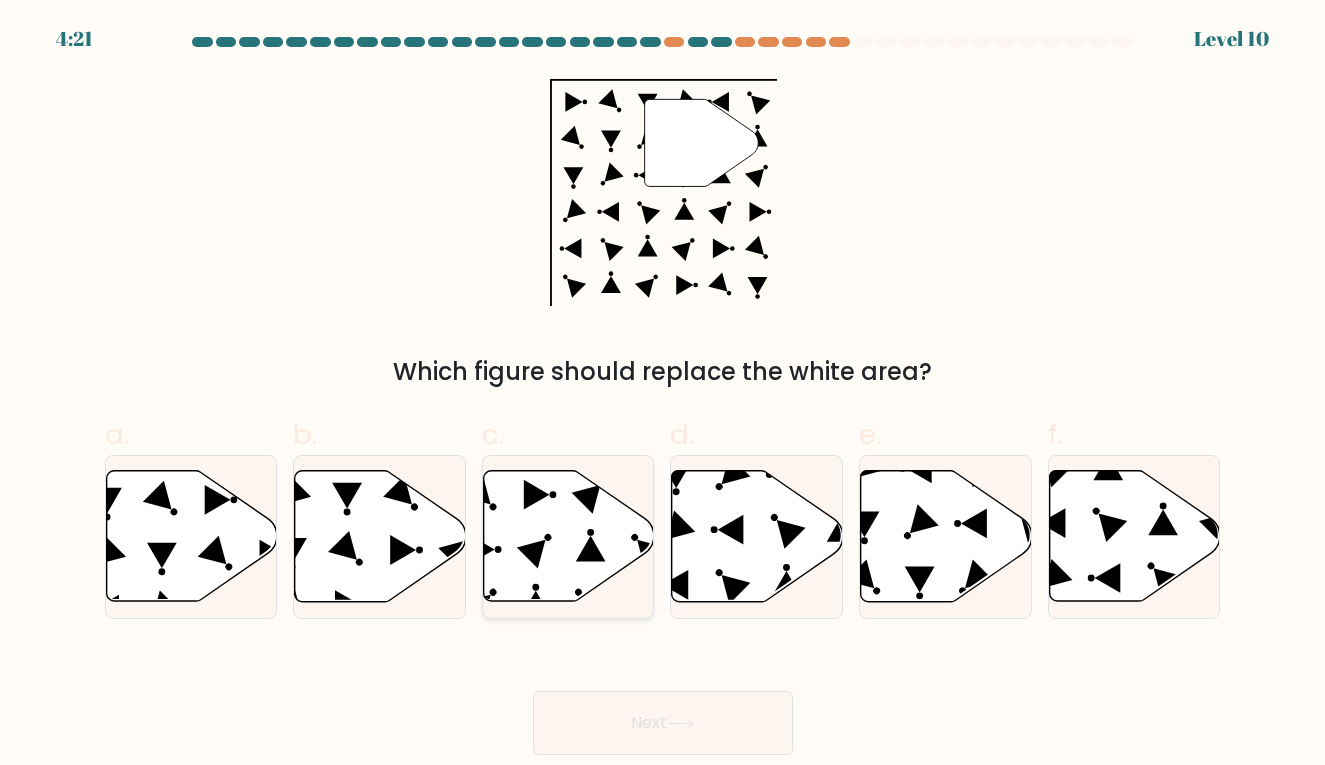 click 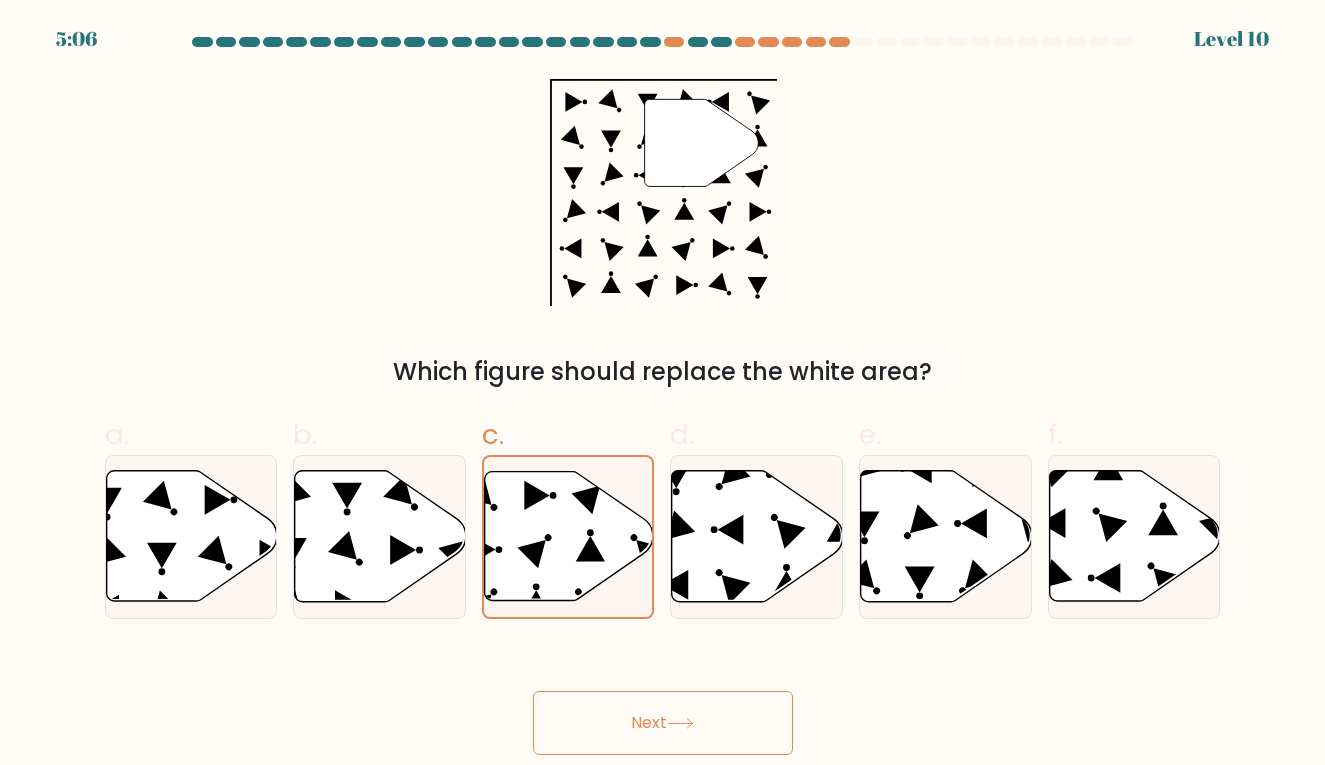 click on "Next" at bounding box center [663, 723] 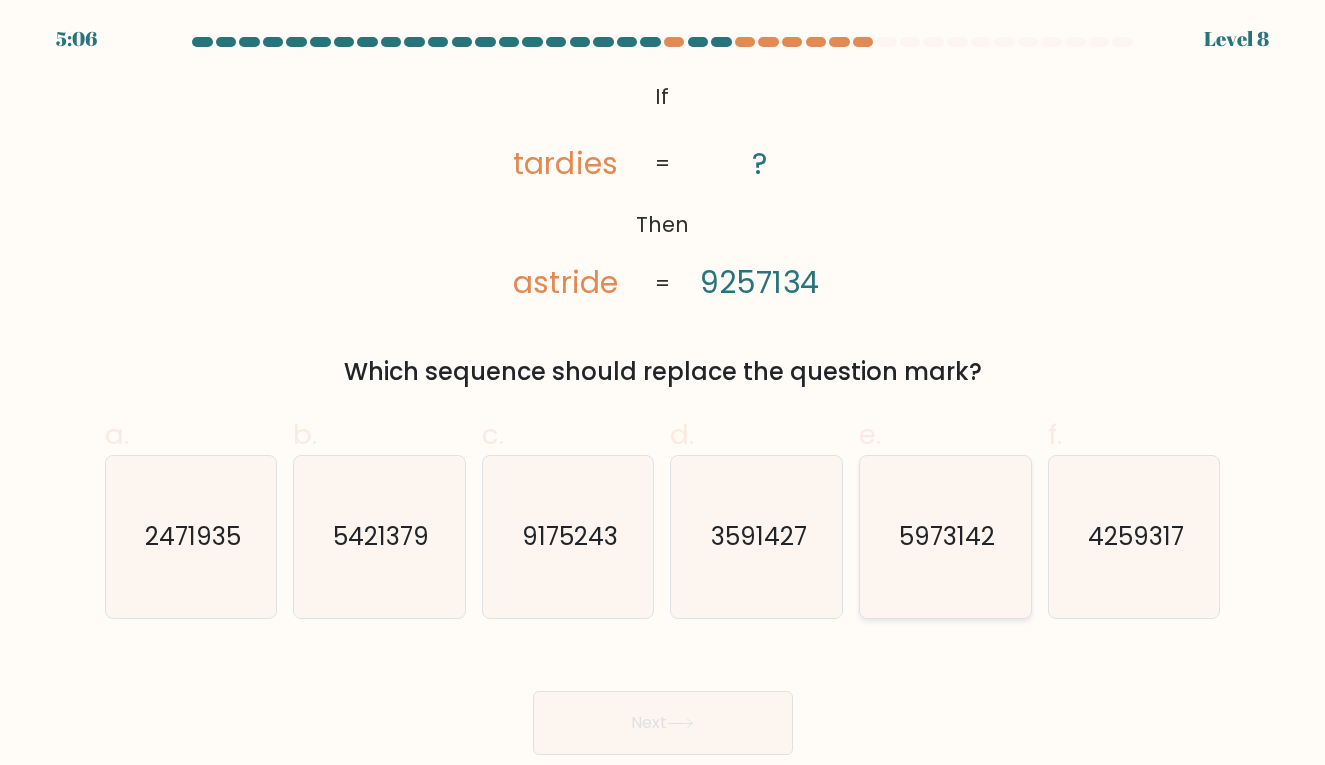 click on "5973142" 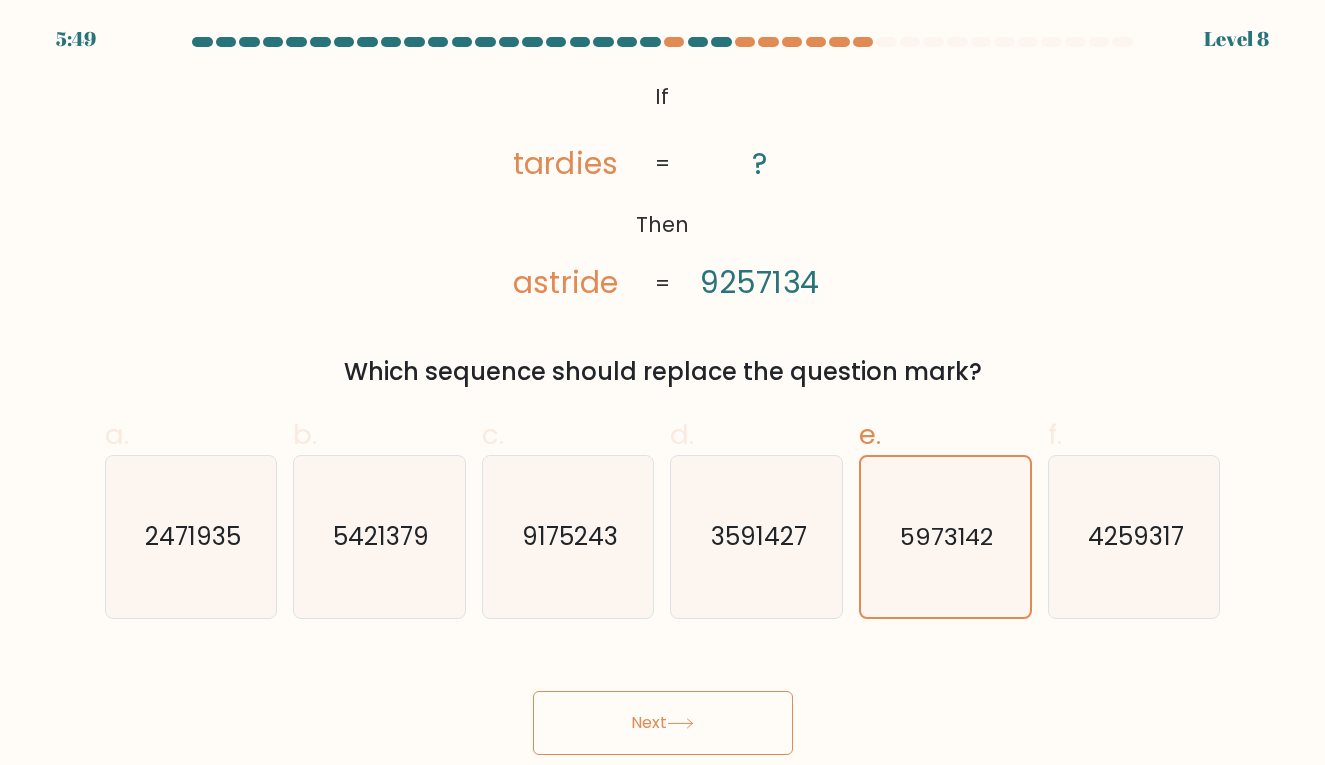 click on "Next" at bounding box center [663, 723] 